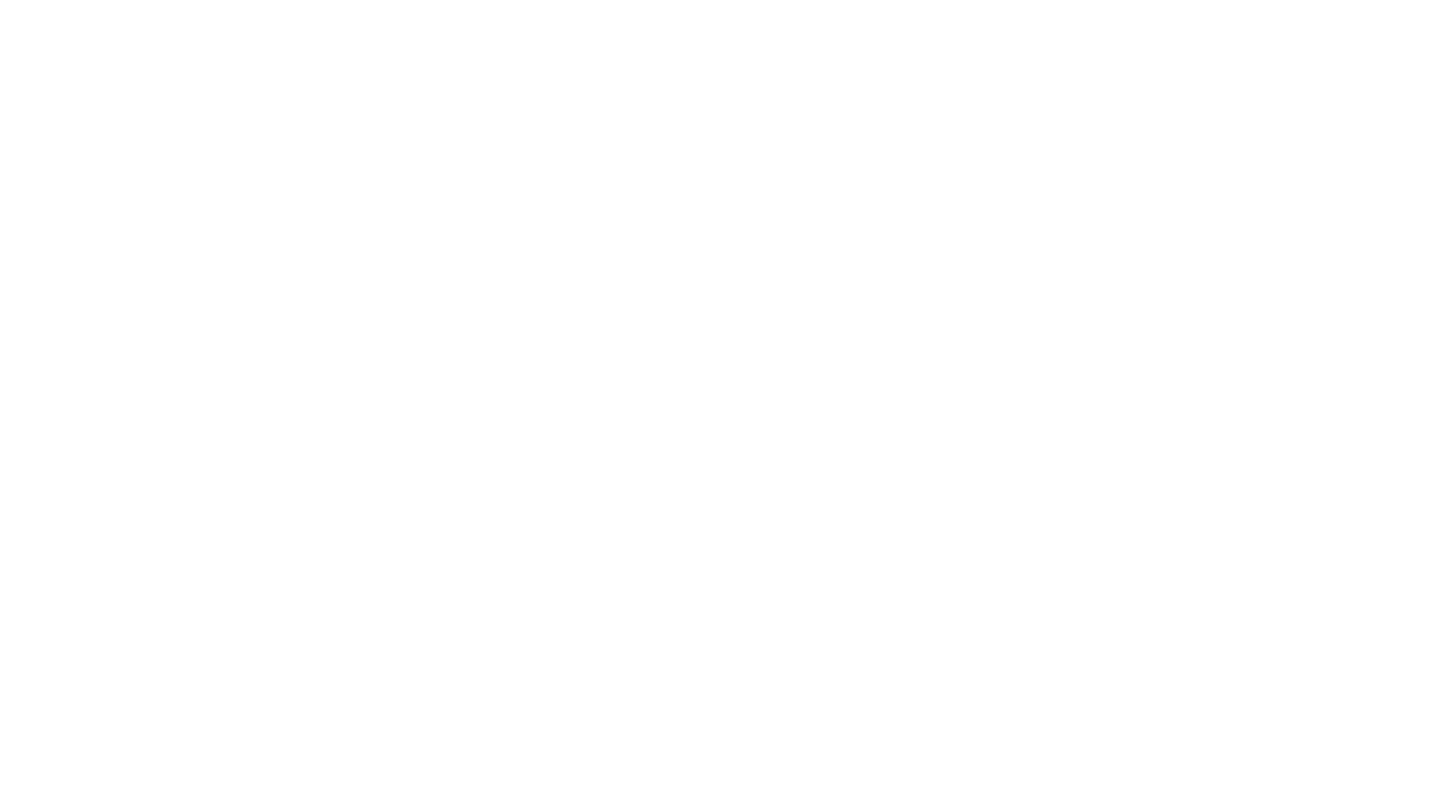 scroll, scrollTop: 0, scrollLeft: 0, axis: both 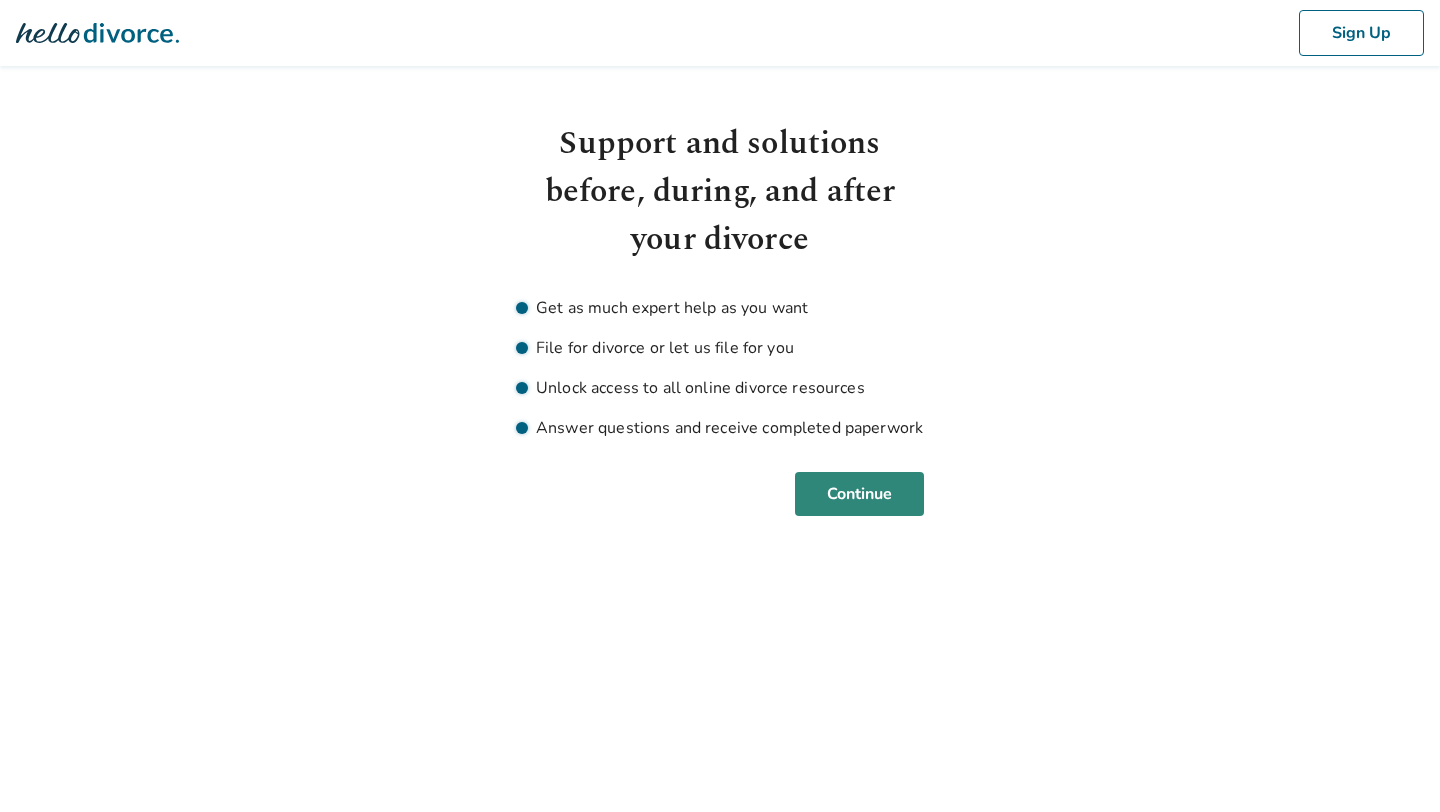 click on "Continue" at bounding box center (859, 494) 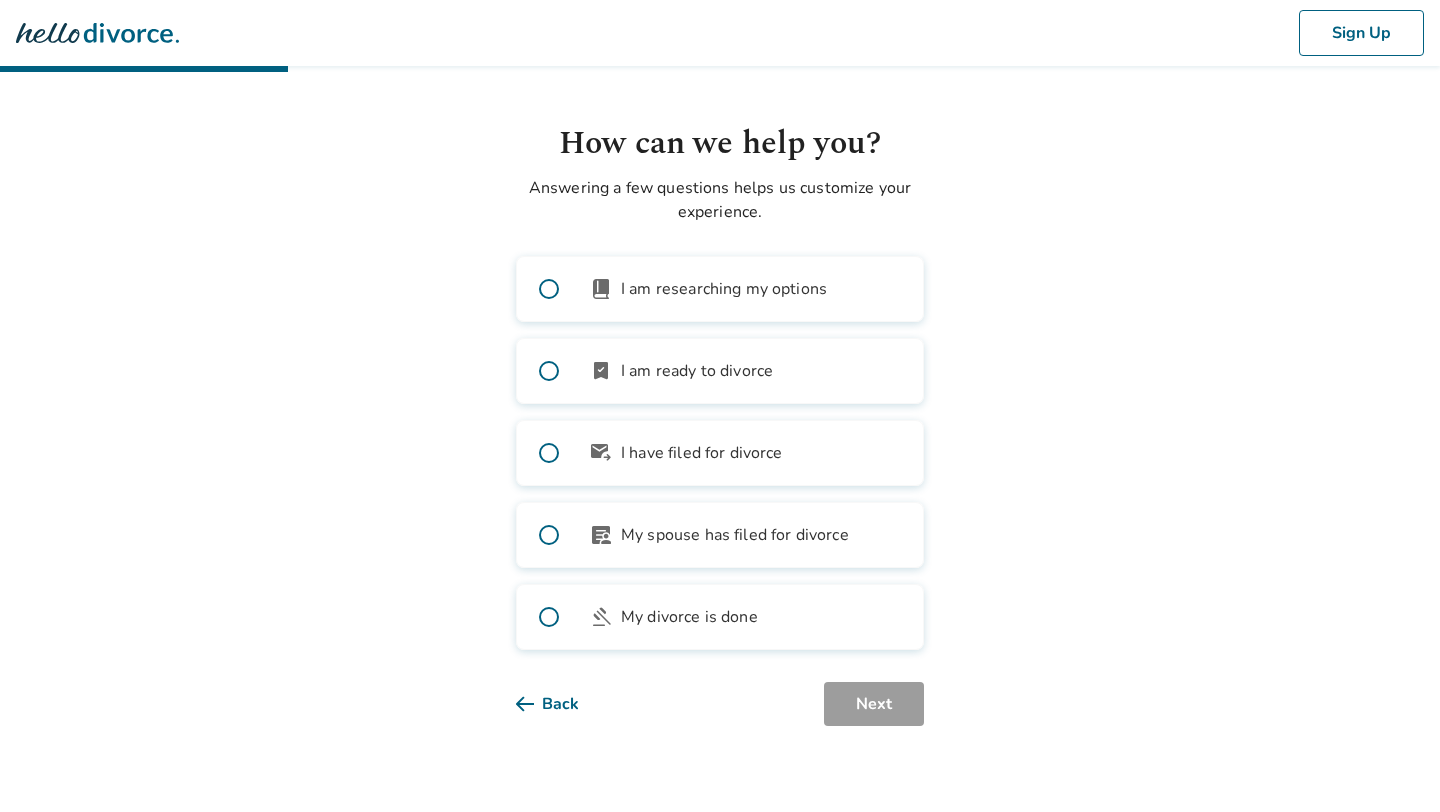 click on "I am researching my options" at bounding box center [724, 289] 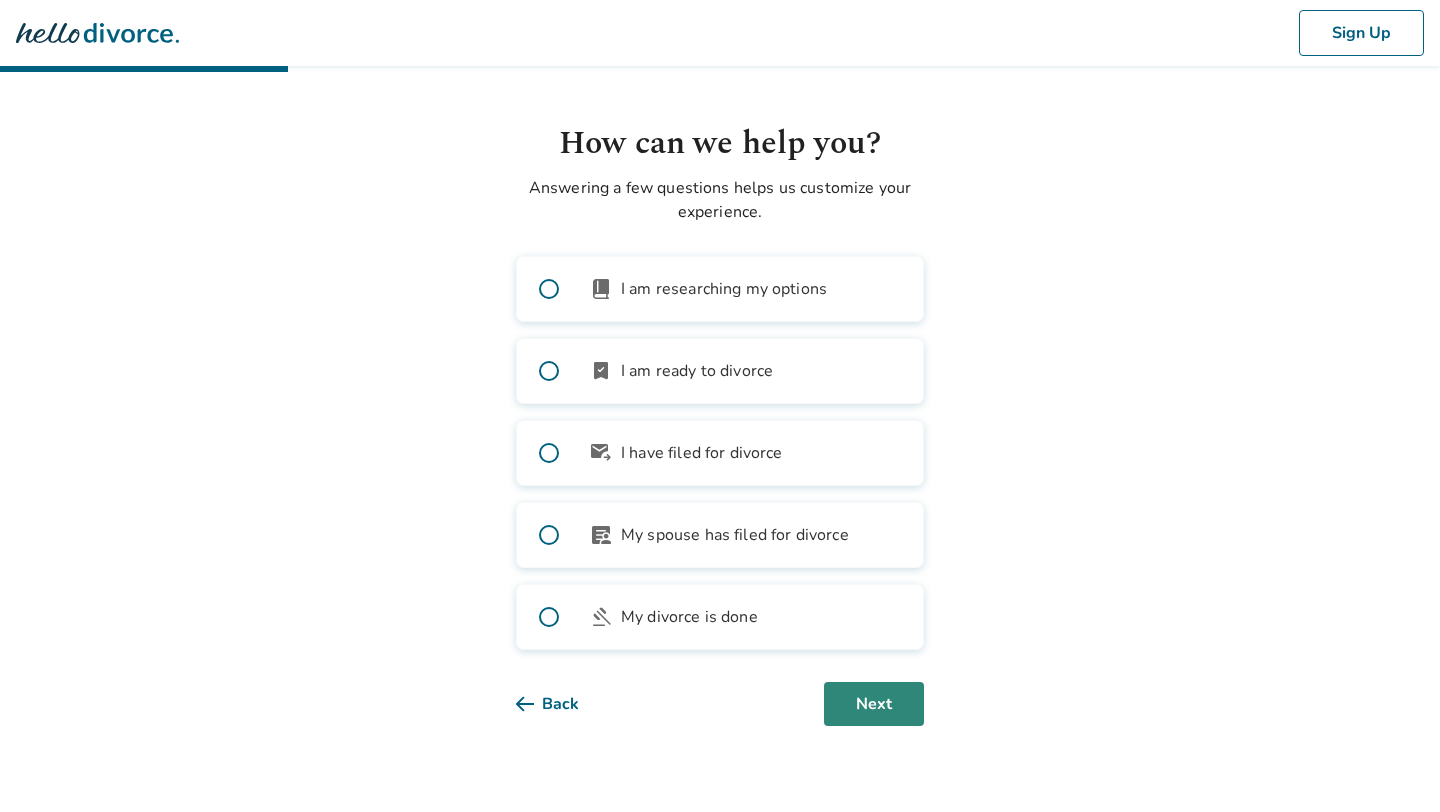 click on "Next" at bounding box center [874, 704] 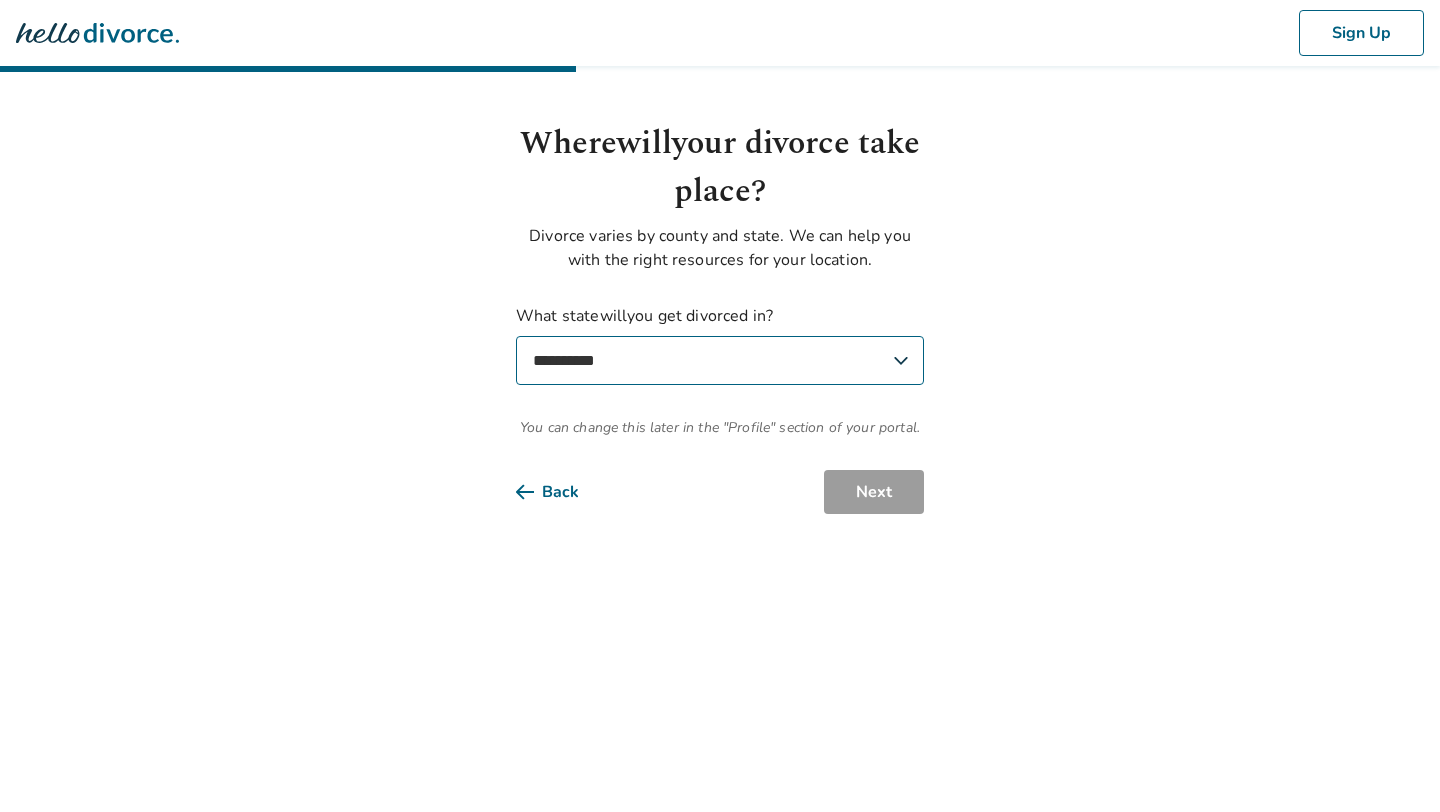 click on "**********" at bounding box center [720, 360] 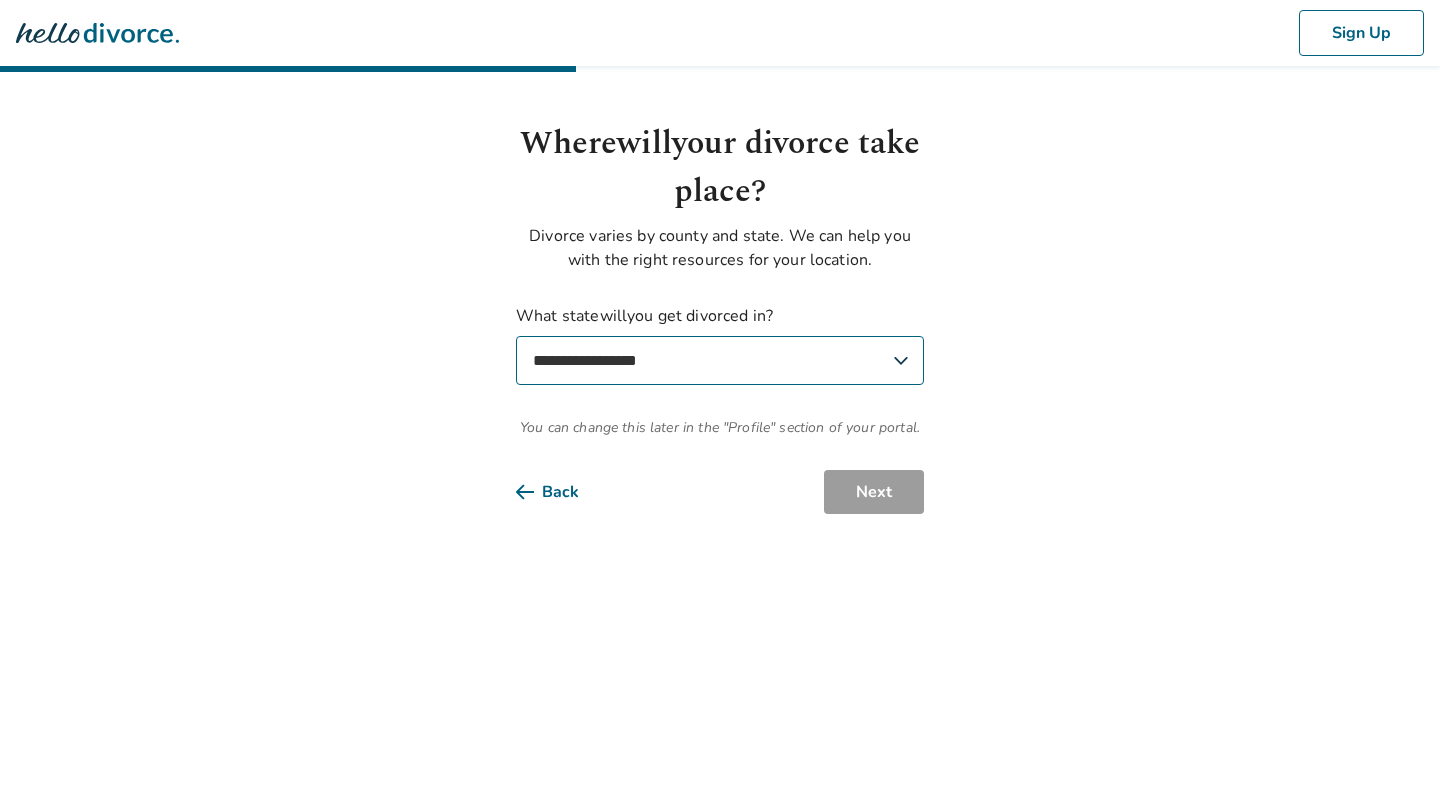 select on "**" 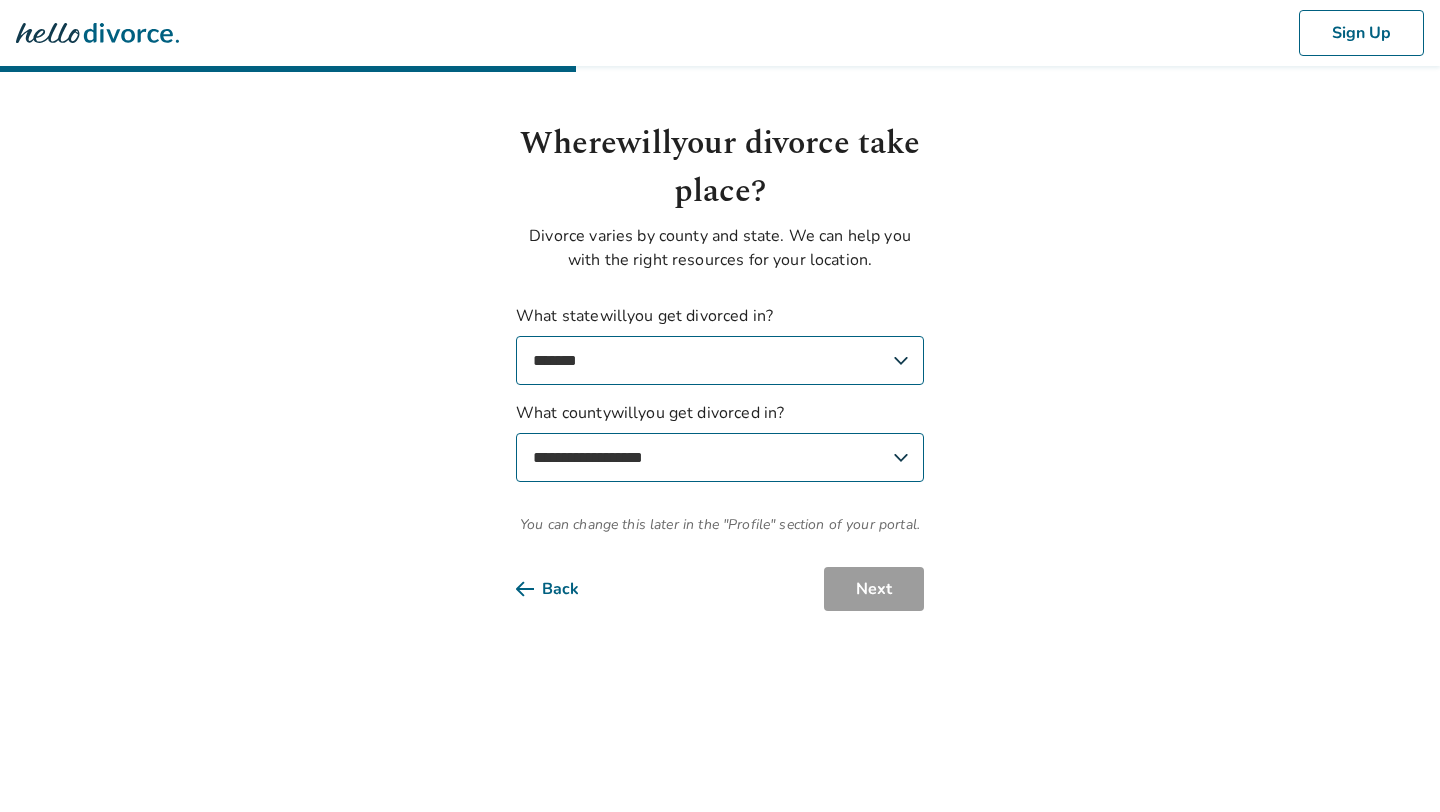 click on "**********" at bounding box center (720, 457) 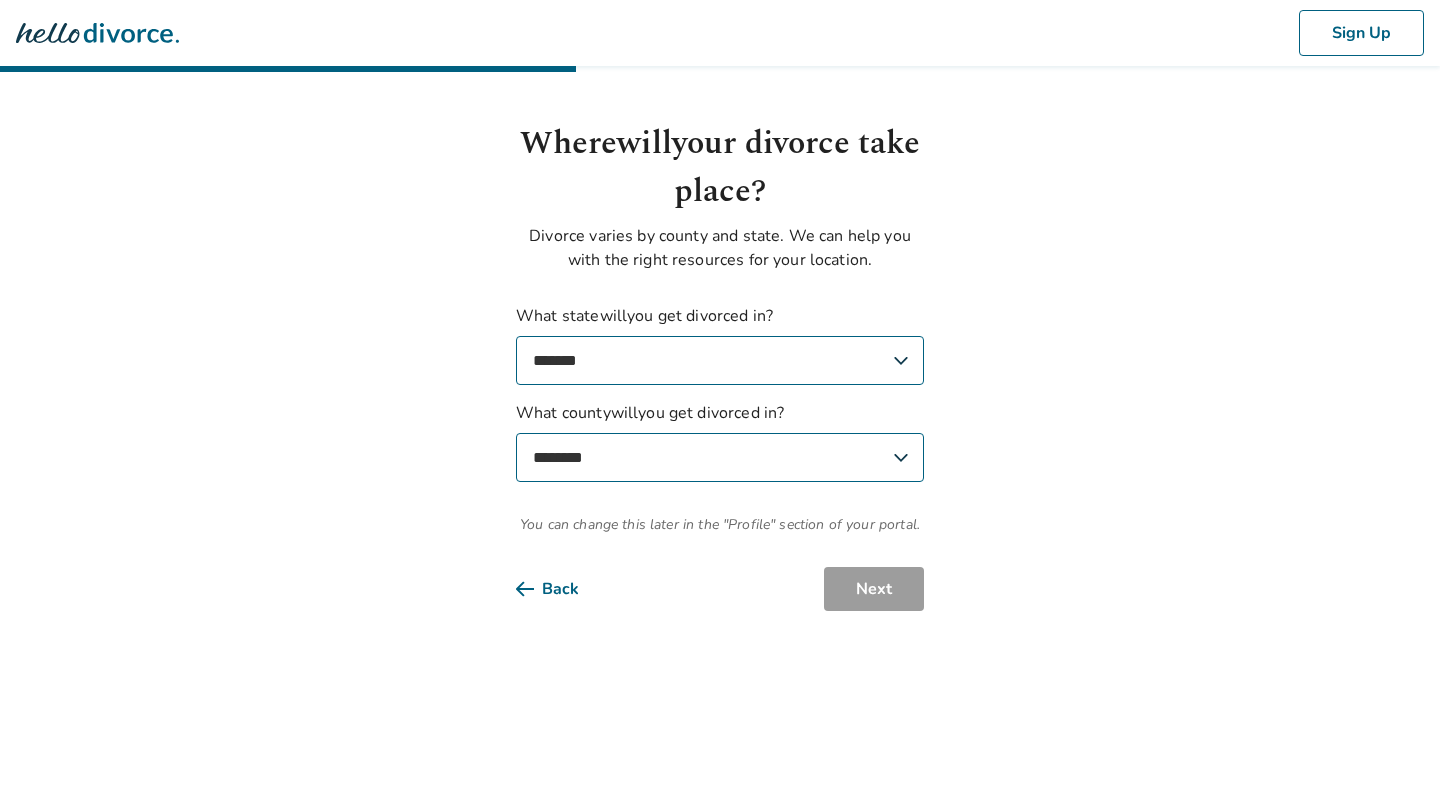 click on "**********" at bounding box center [720, 457] 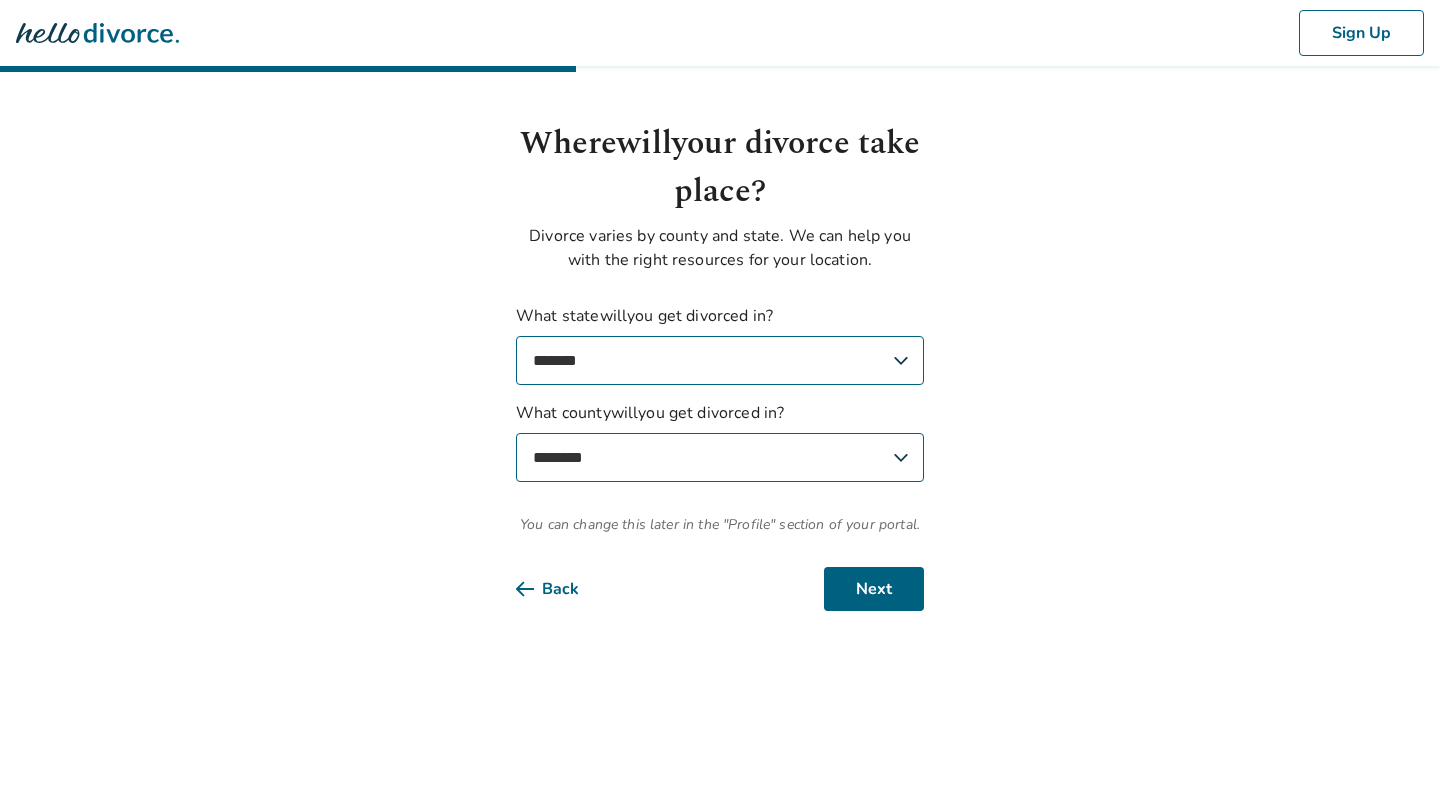 select on "******" 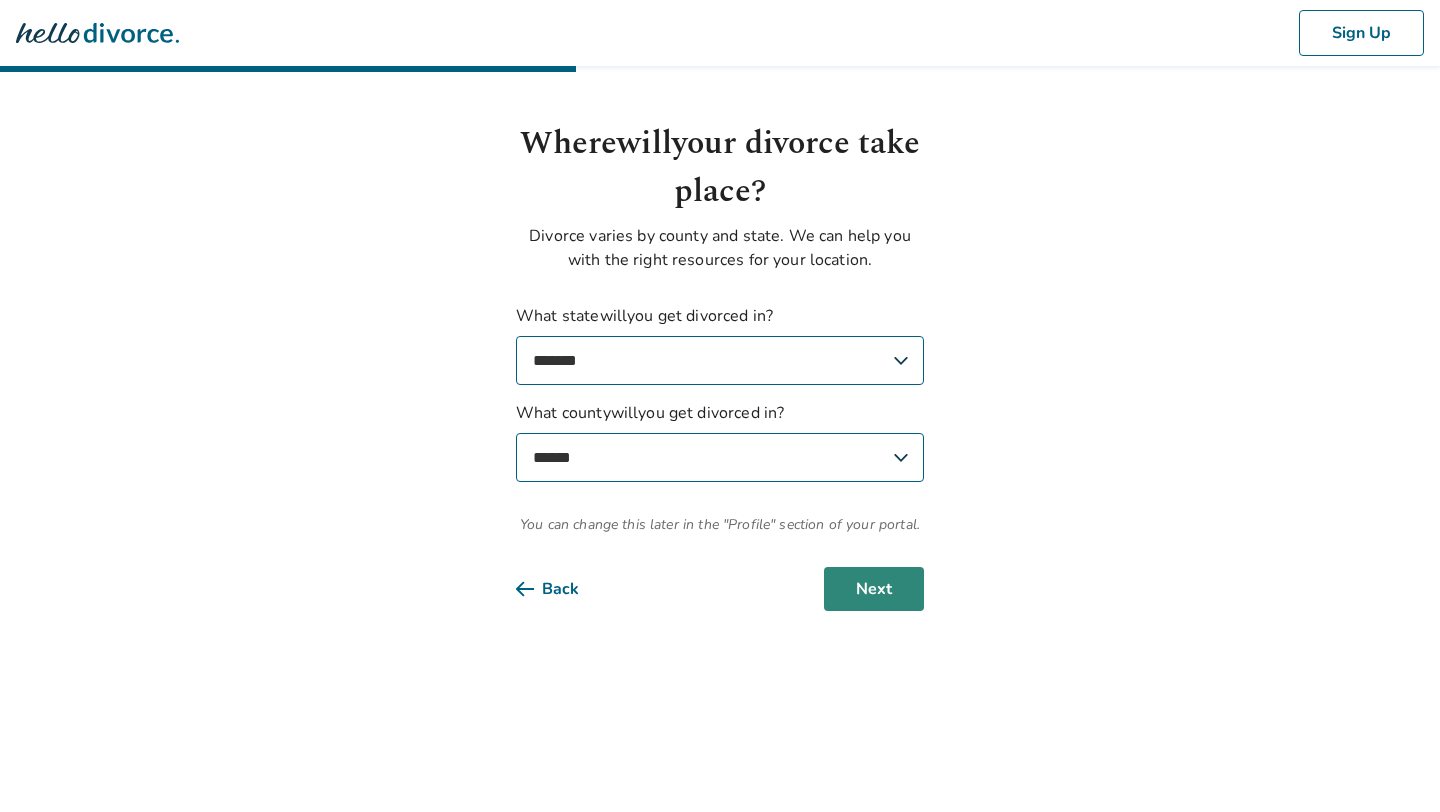 click on "Next" at bounding box center (874, 589) 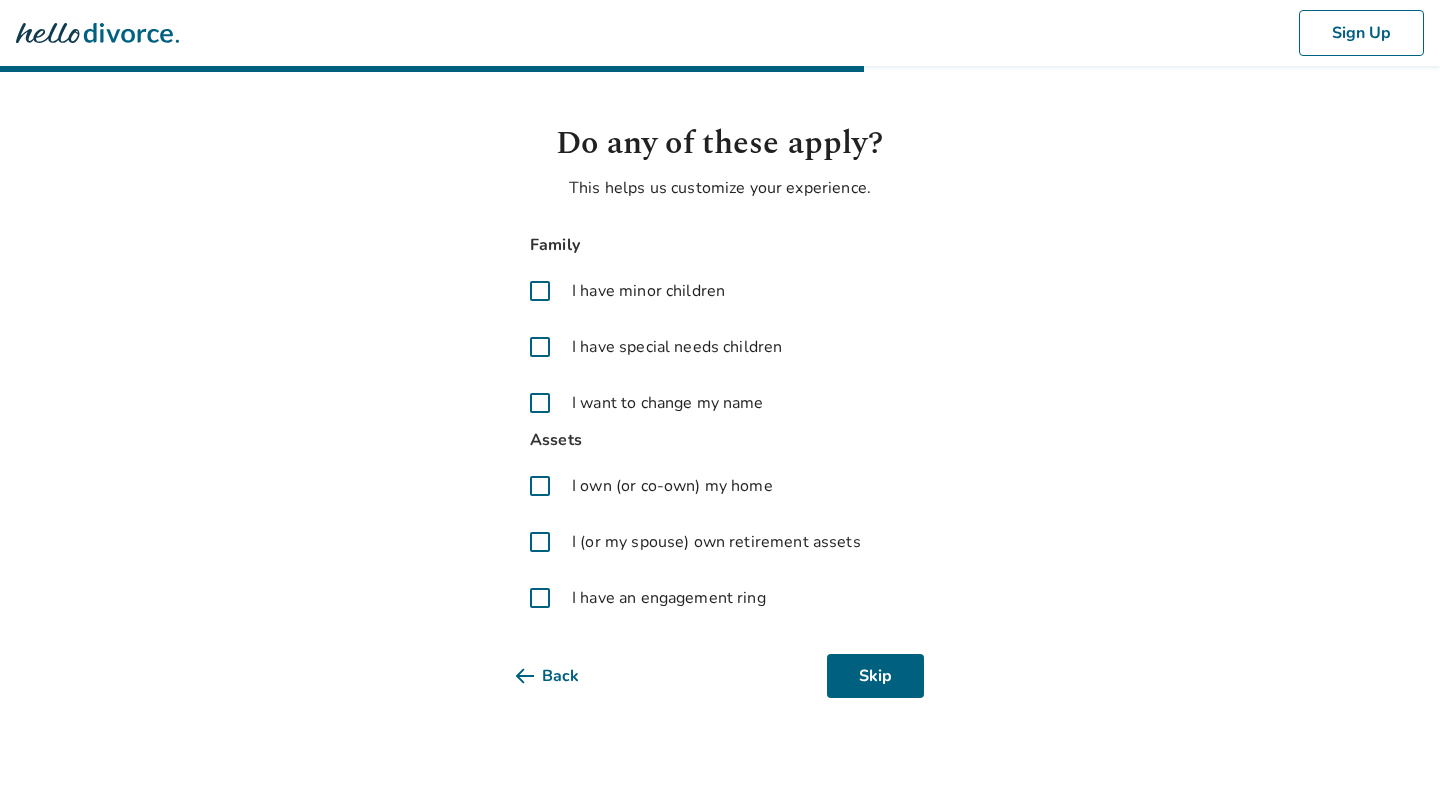 click on "I have minor children" at bounding box center (720, 291) 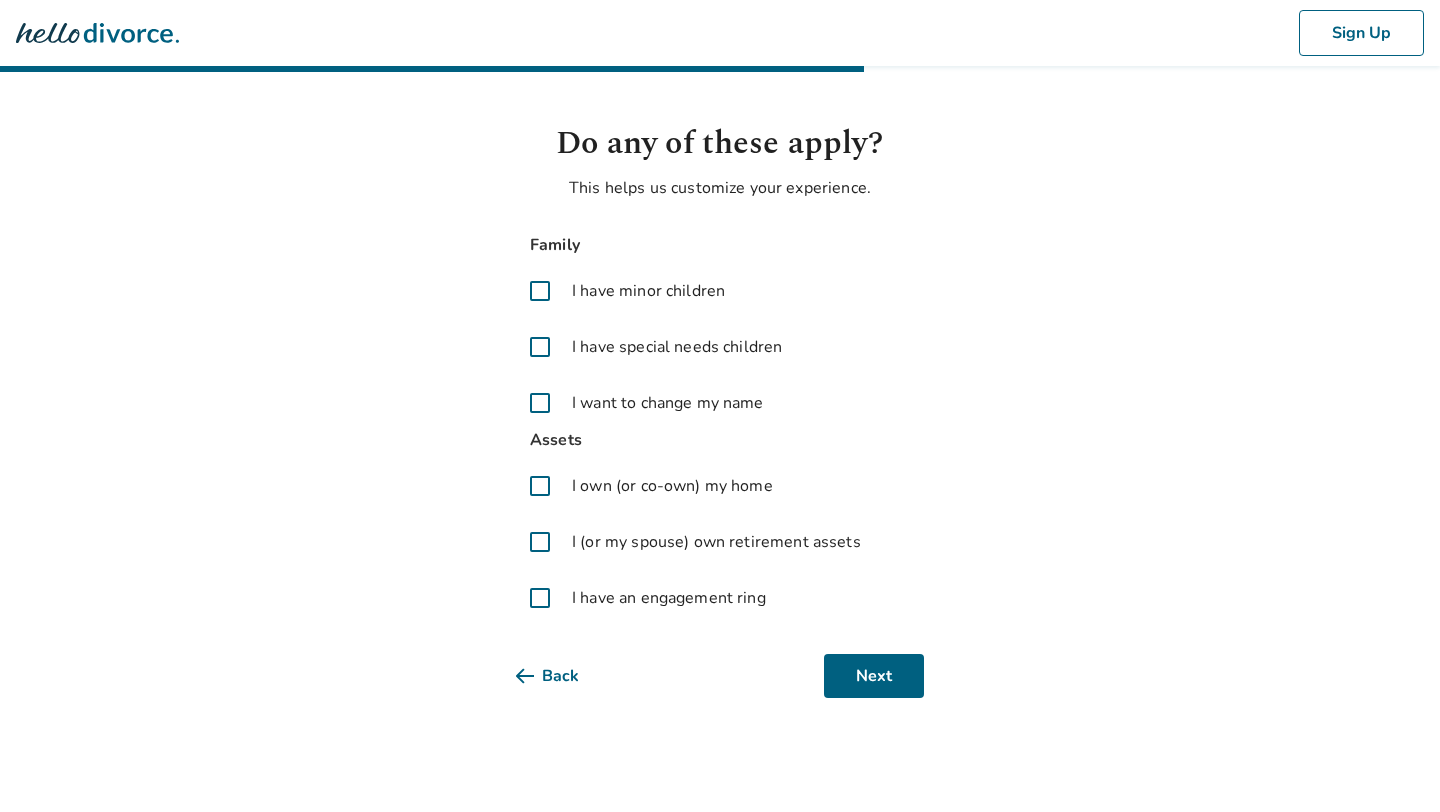 click on "I have special needs children" at bounding box center (720, 347) 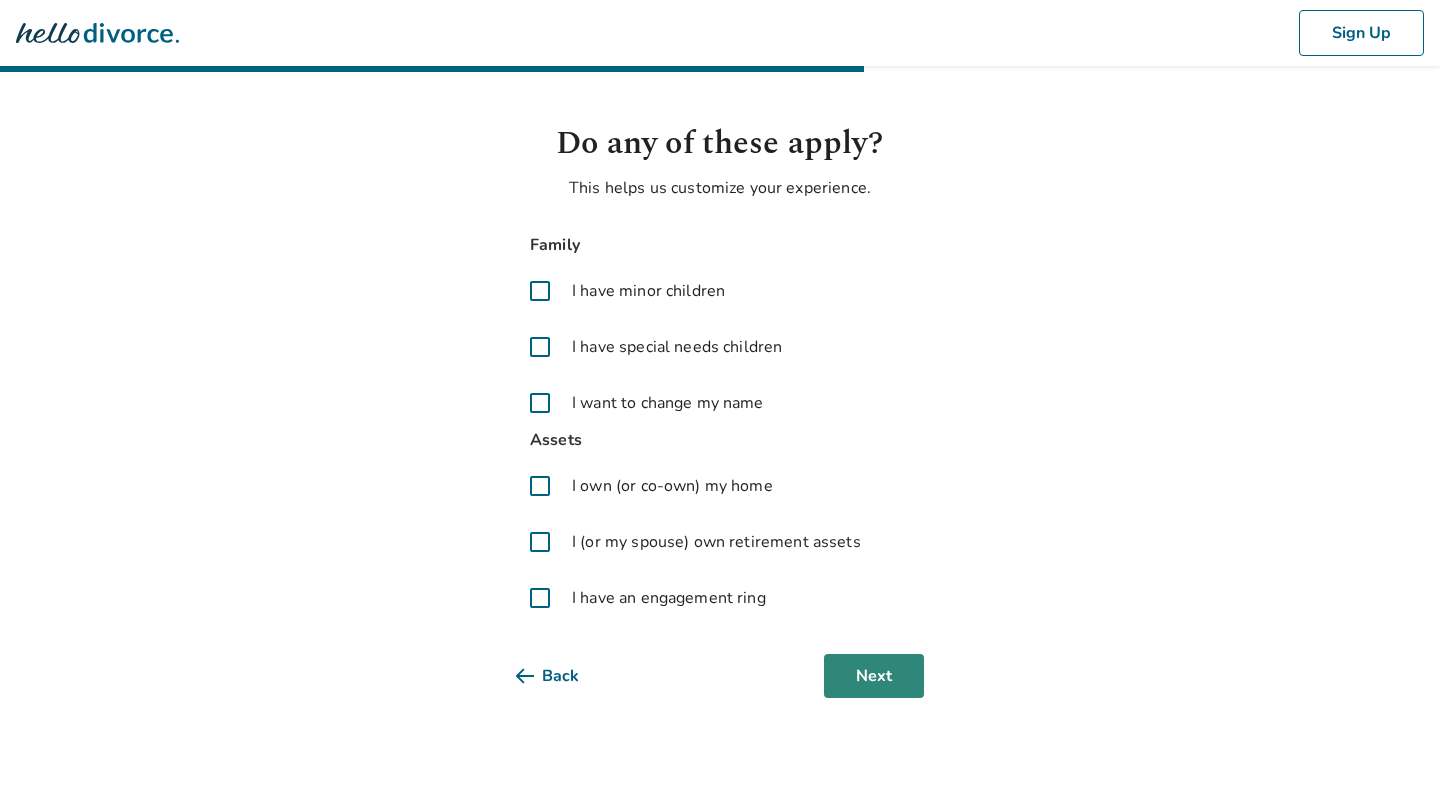 click on "Next" at bounding box center [874, 676] 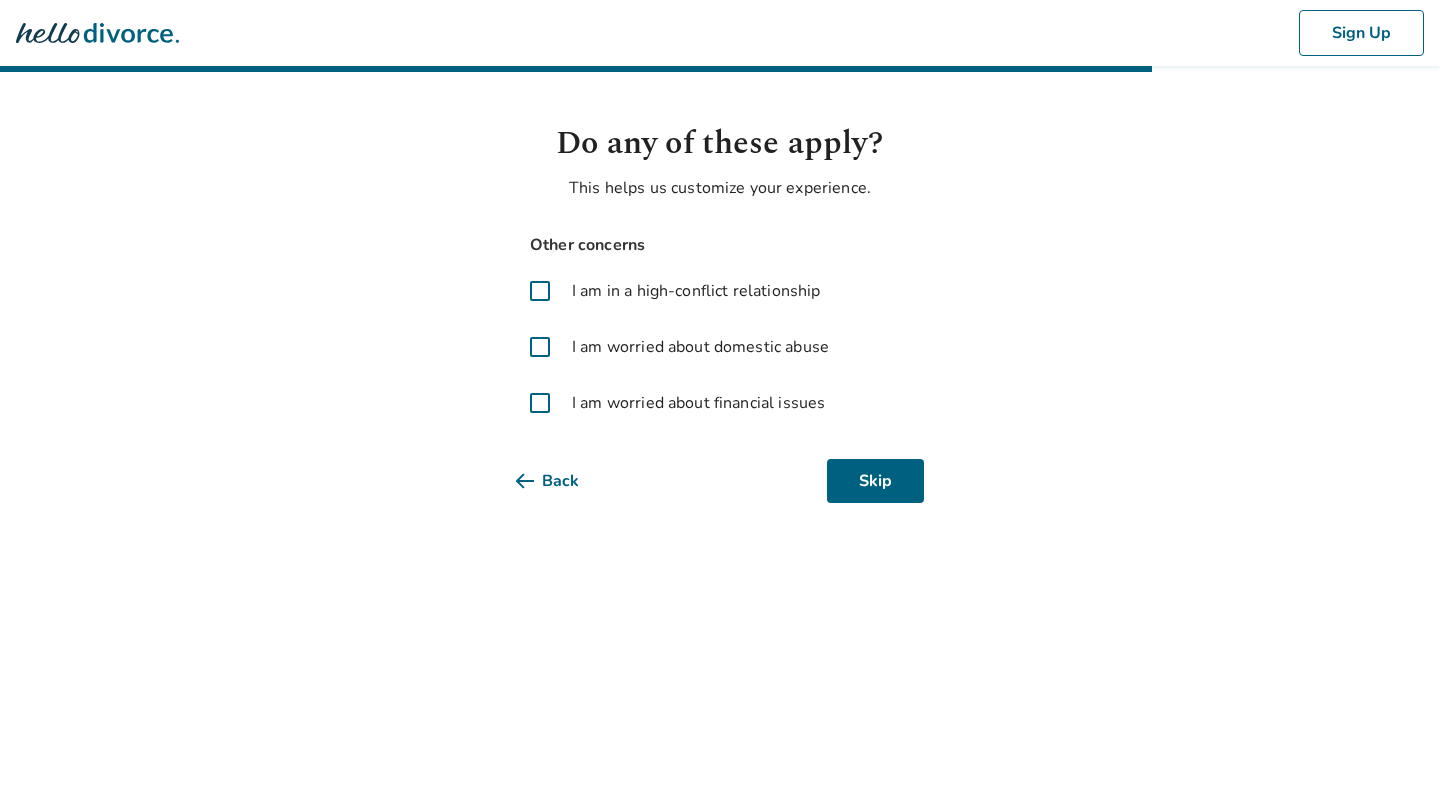 click on "I am in a high-conflict relationship" at bounding box center [720, 291] 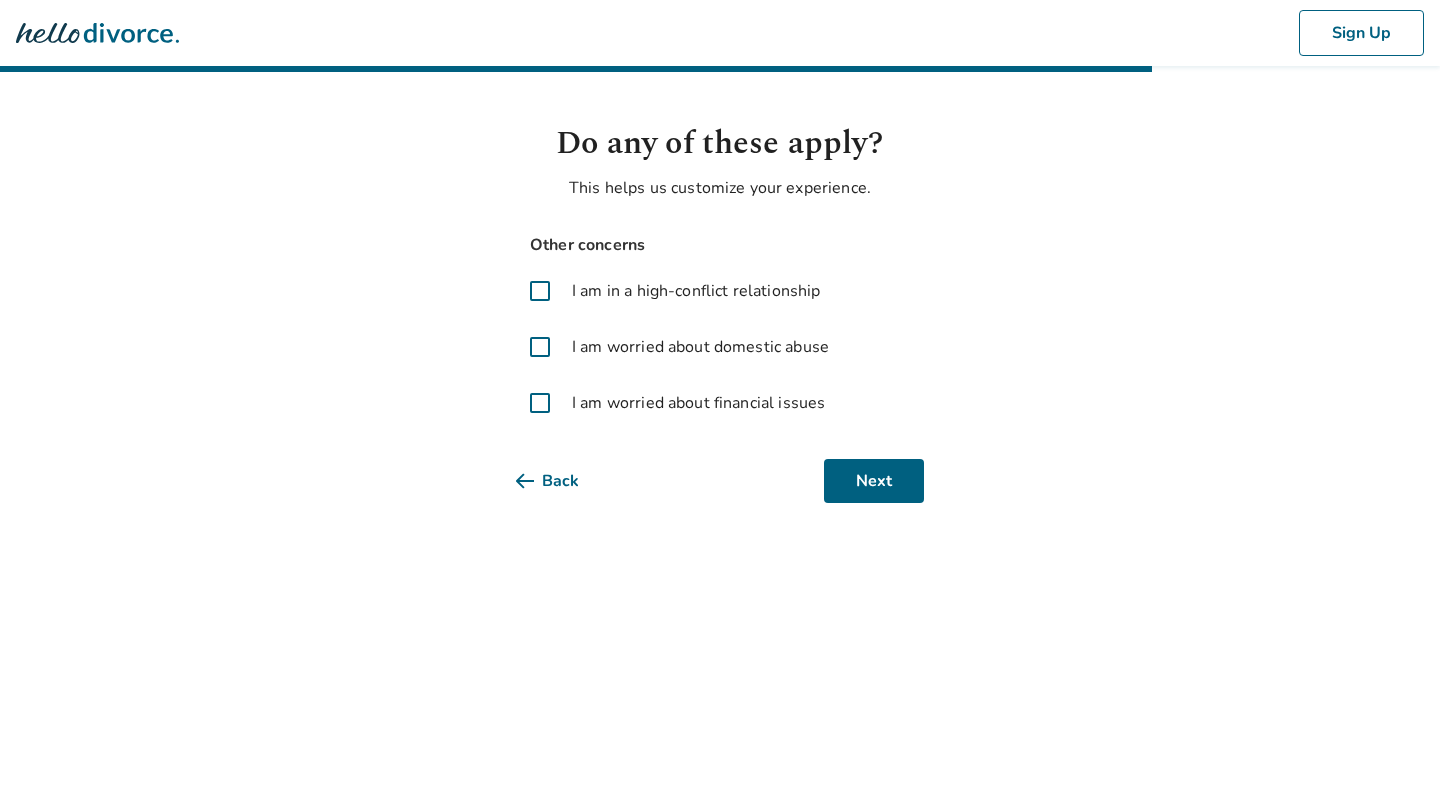 click on "I am worried about domestic abuse" at bounding box center (700, 347) 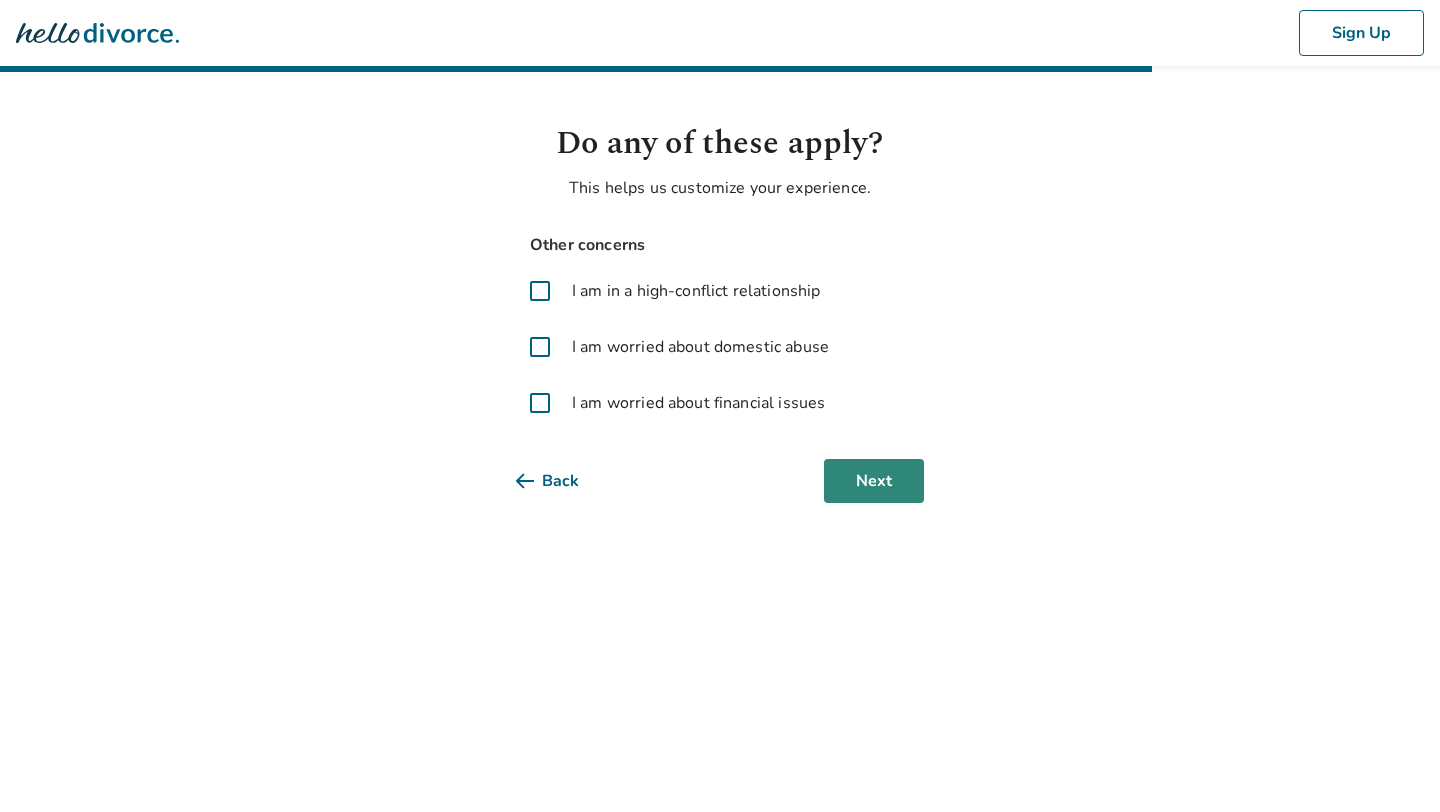 click on "Next" at bounding box center [874, 481] 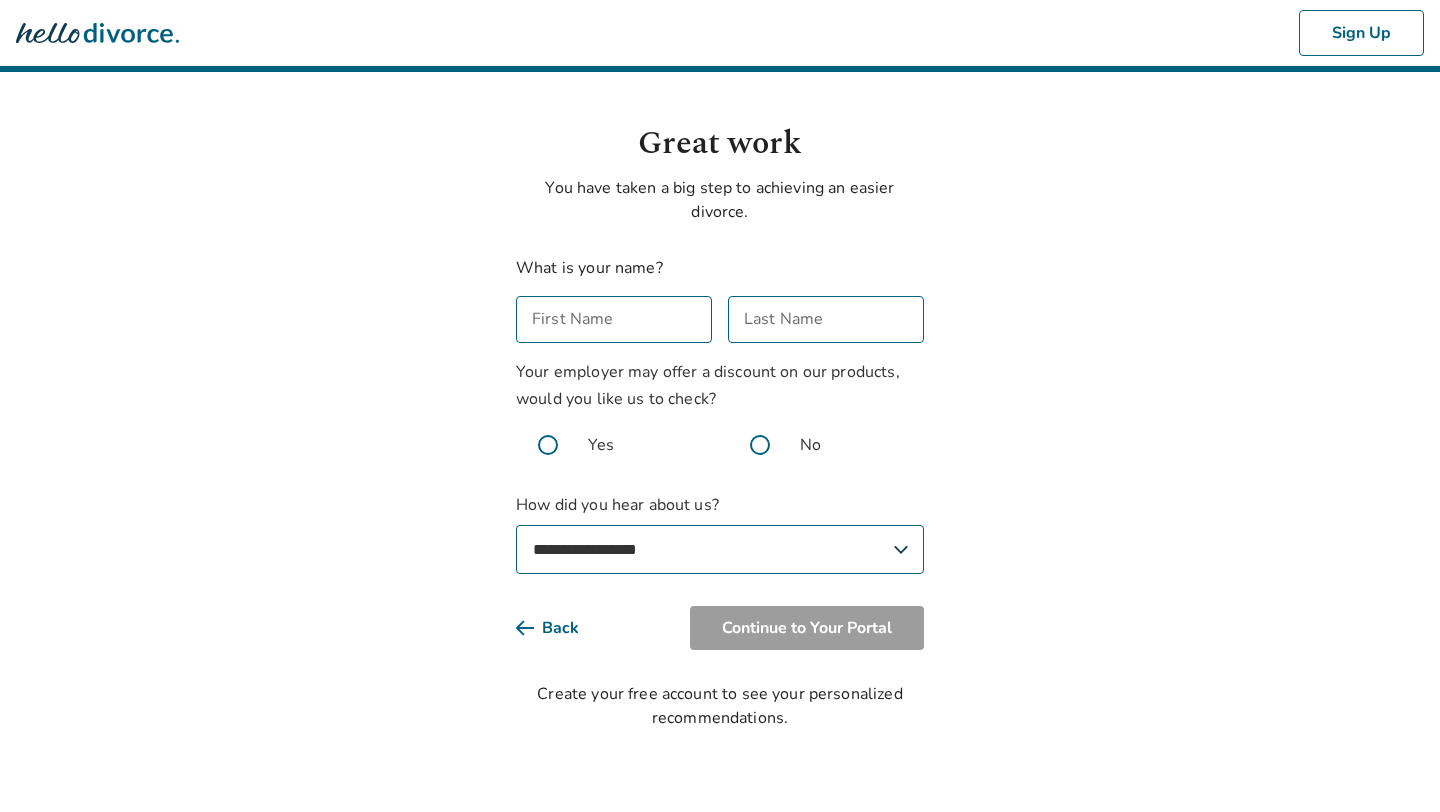 click on "First Name" at bounding box center [614, 319] 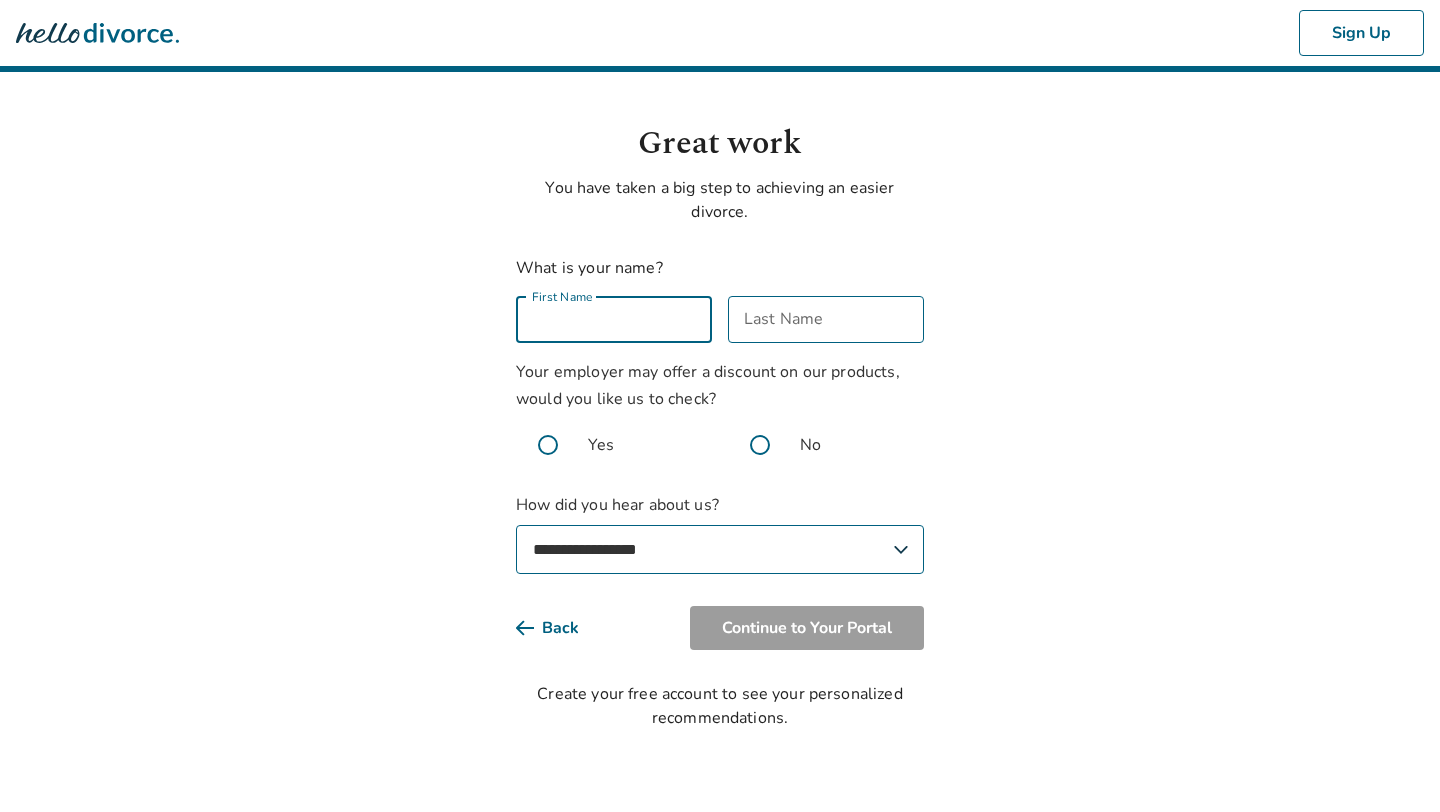 click on "**********" at bounding box center [720, 365] 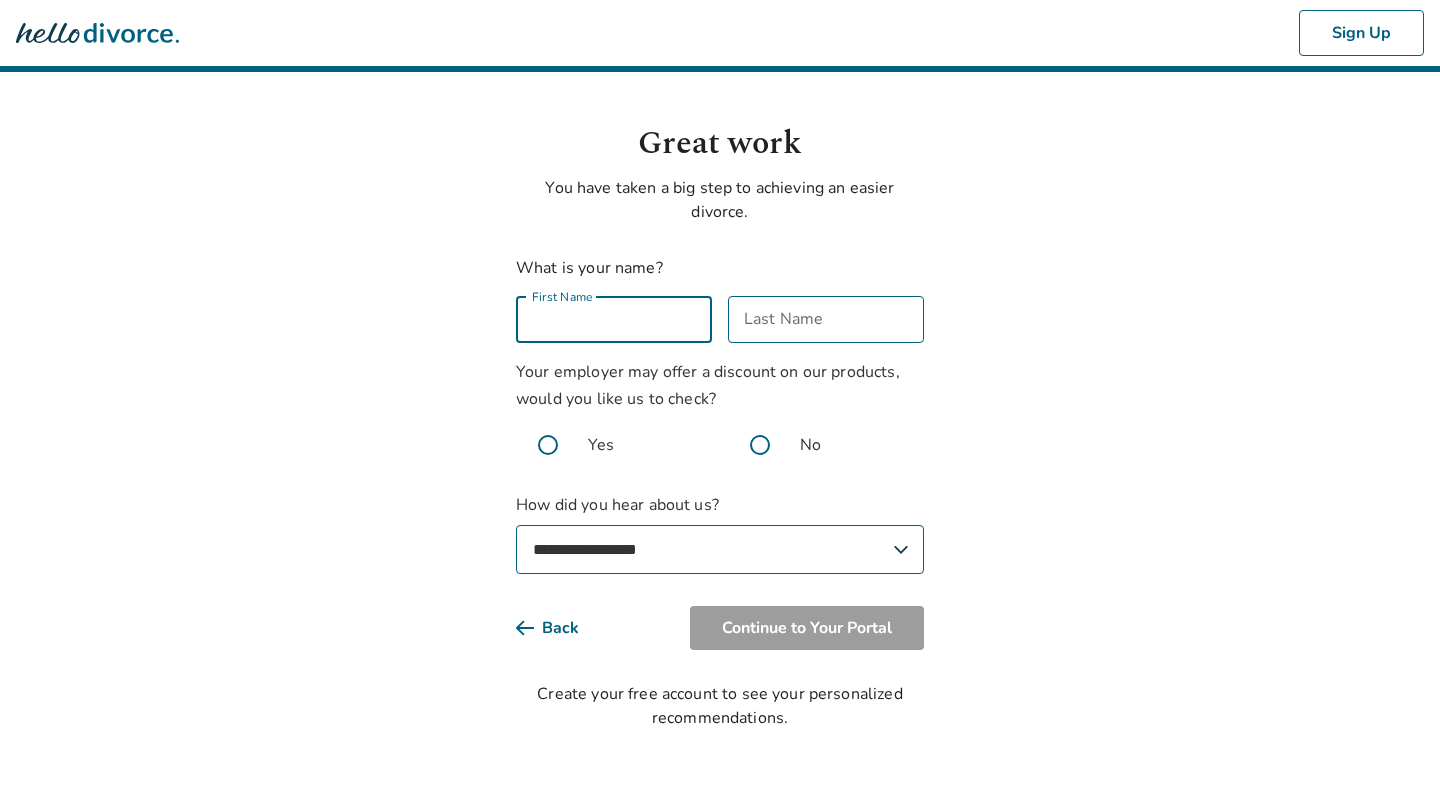 click on "First Name" at bounding box center [614, 319] 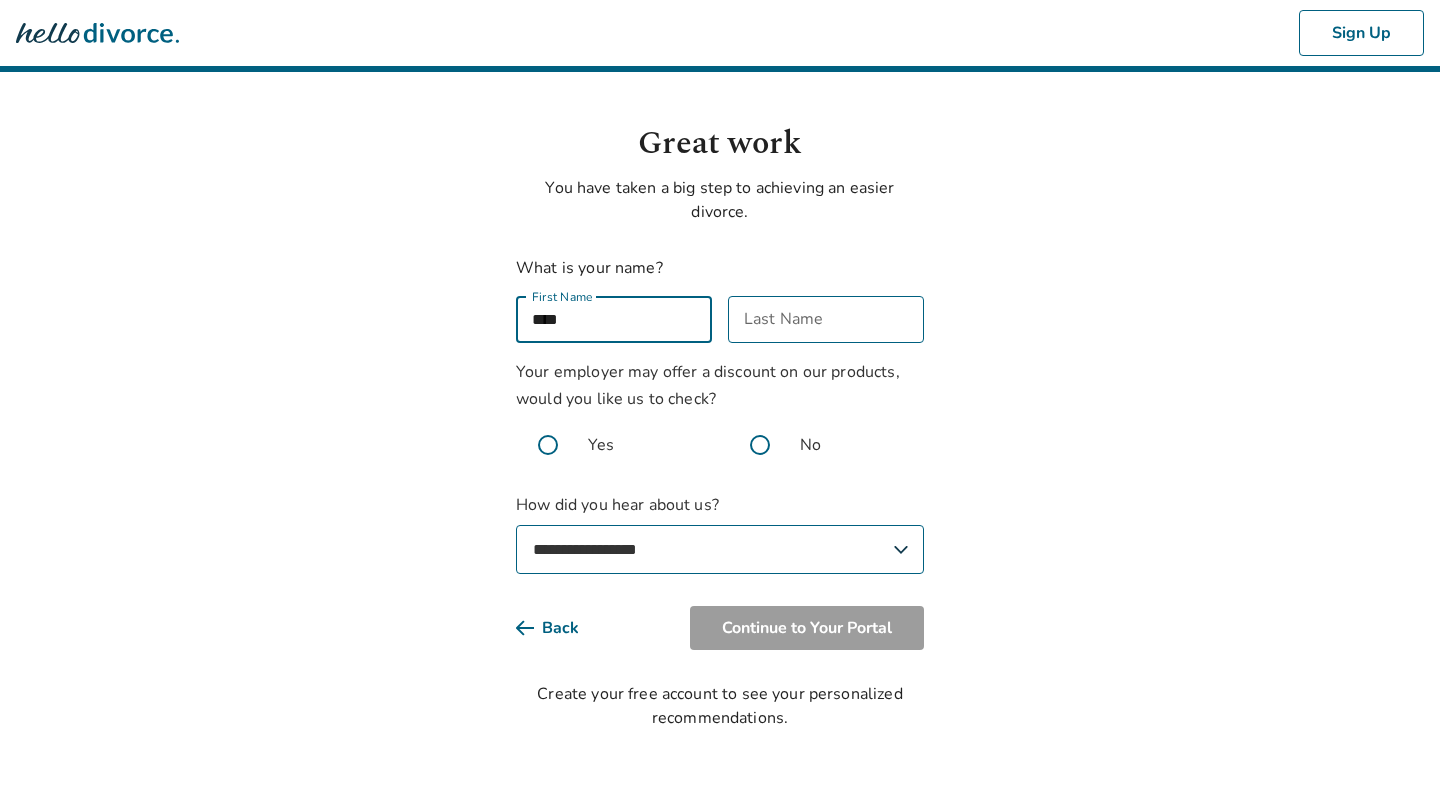 type on "****" 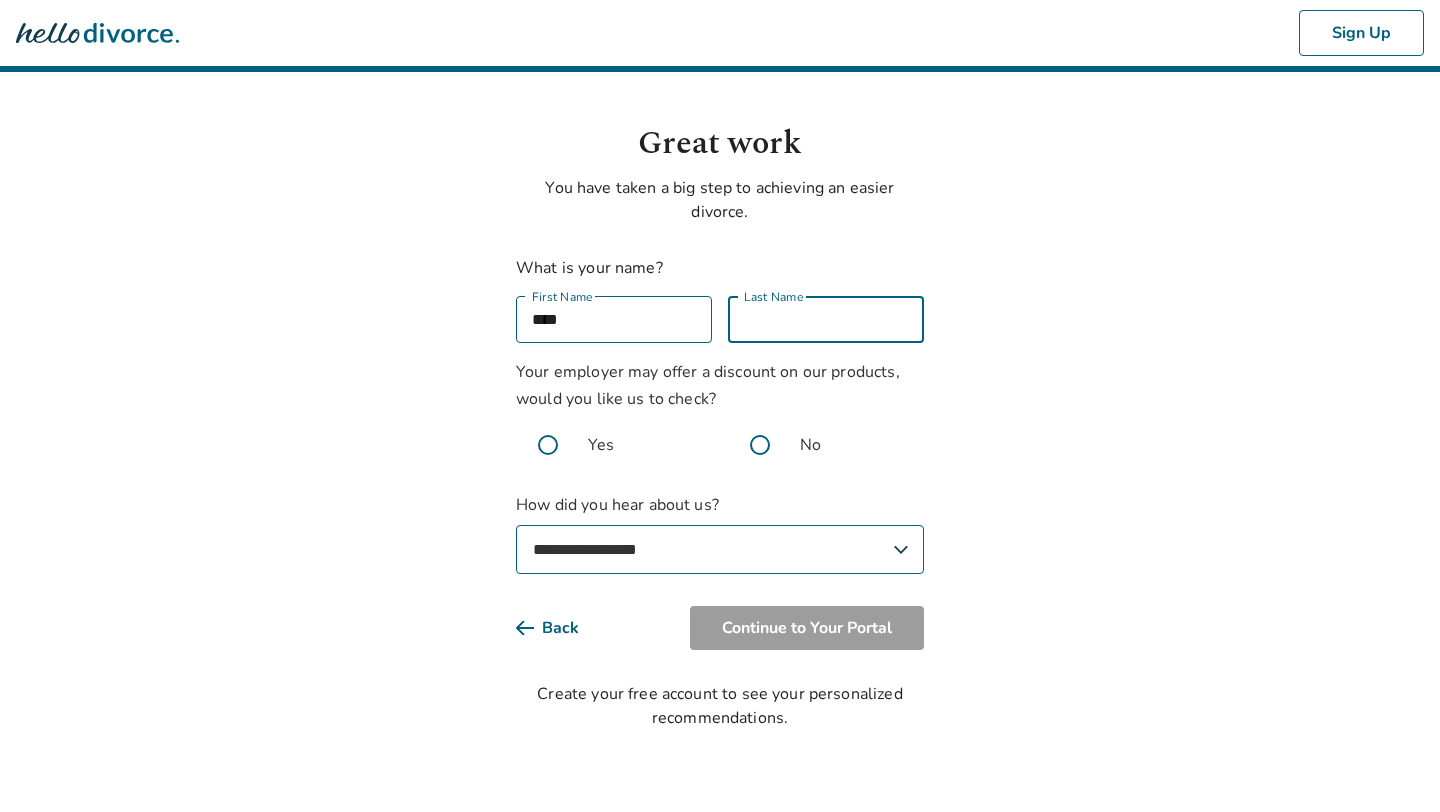 click on "Last Name" at bounding box center [826, 319] 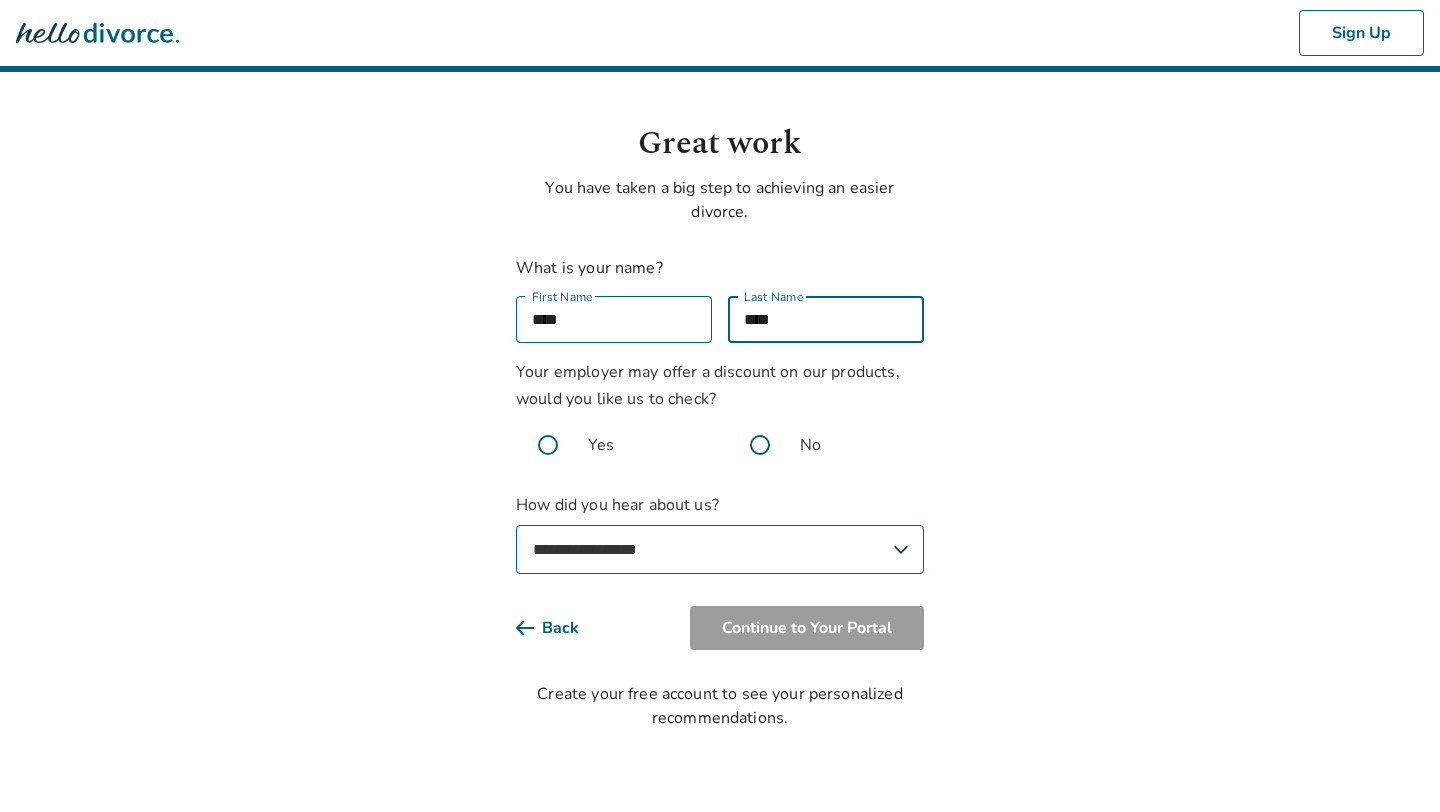 type on "****" 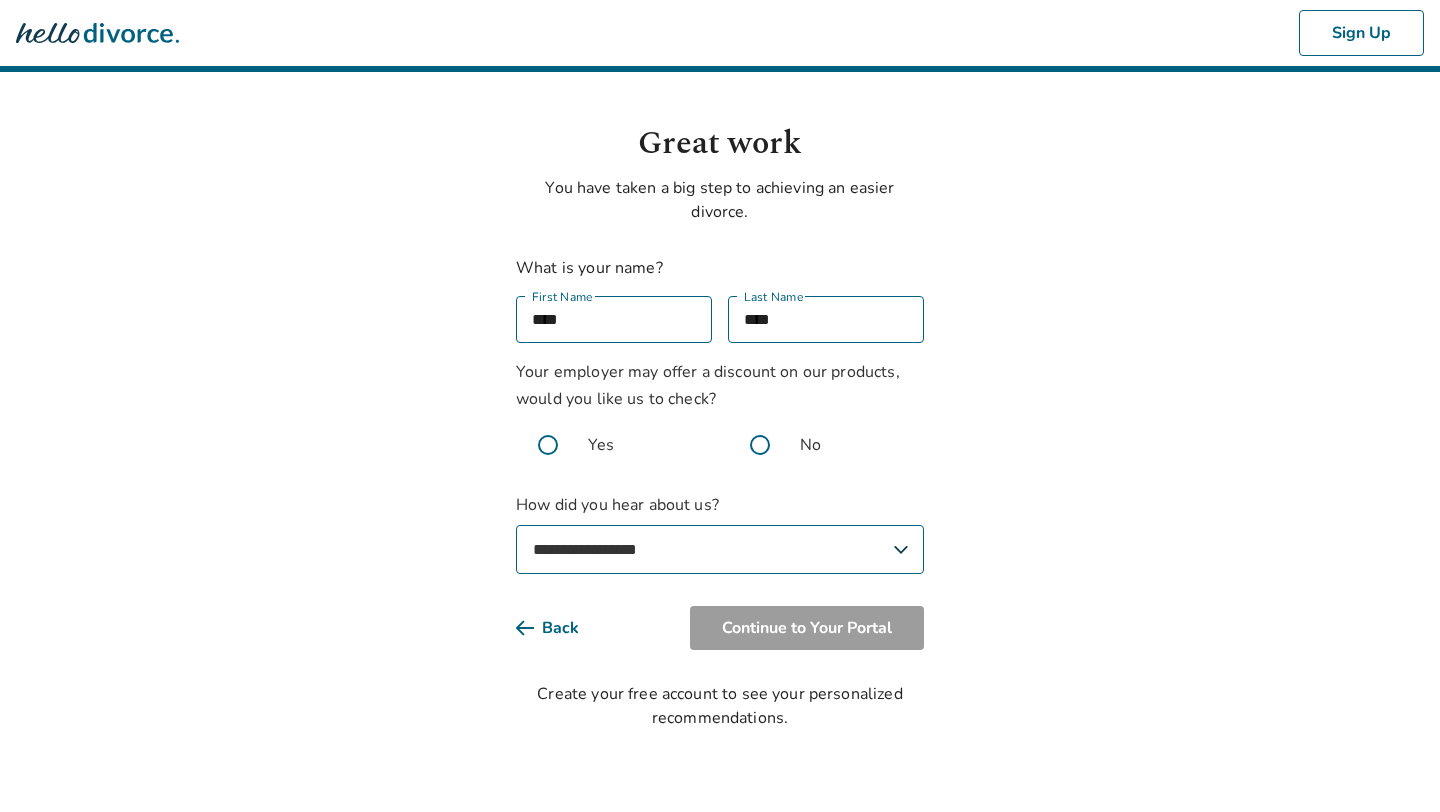 click on "**********" at bounding box center (720, 549) 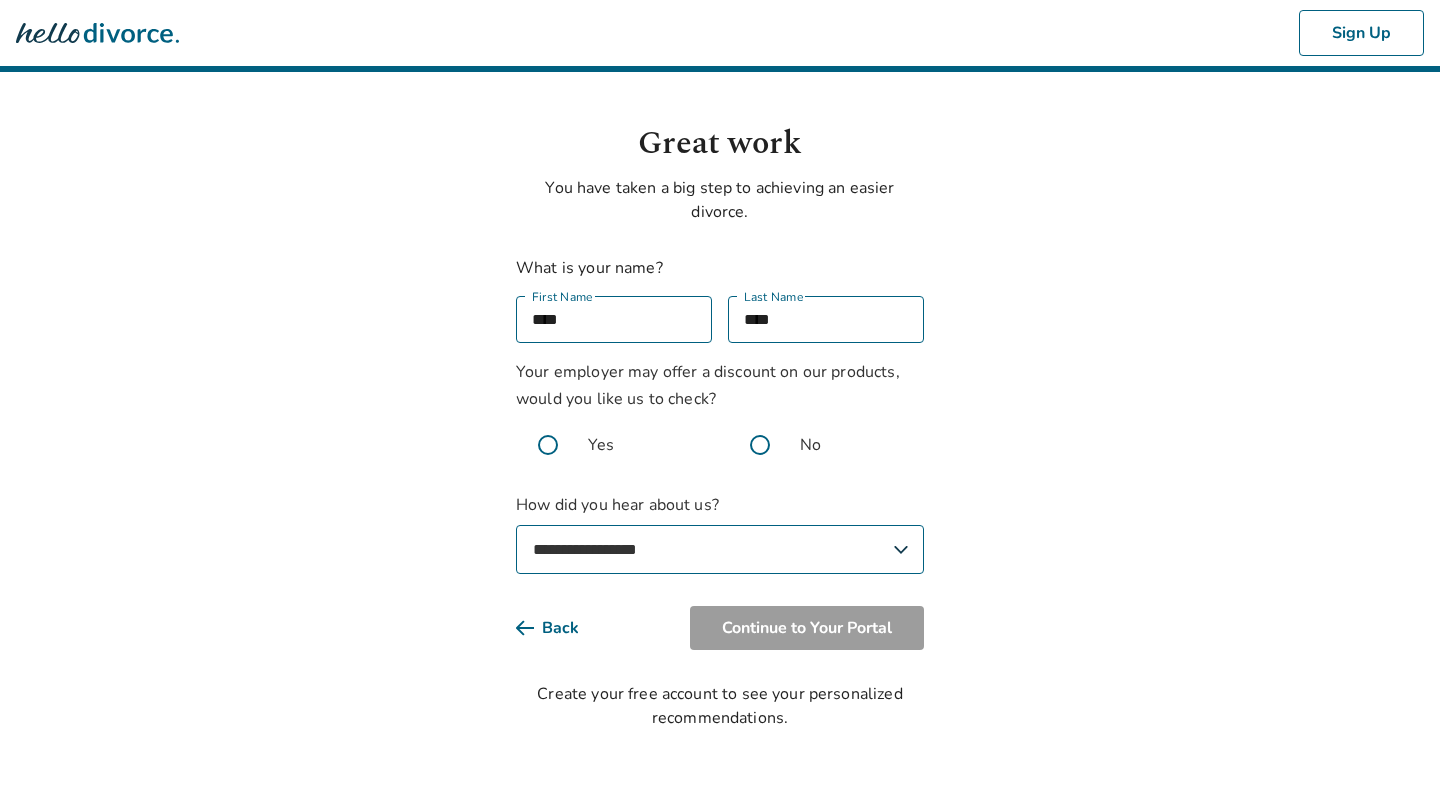 select on "**********" 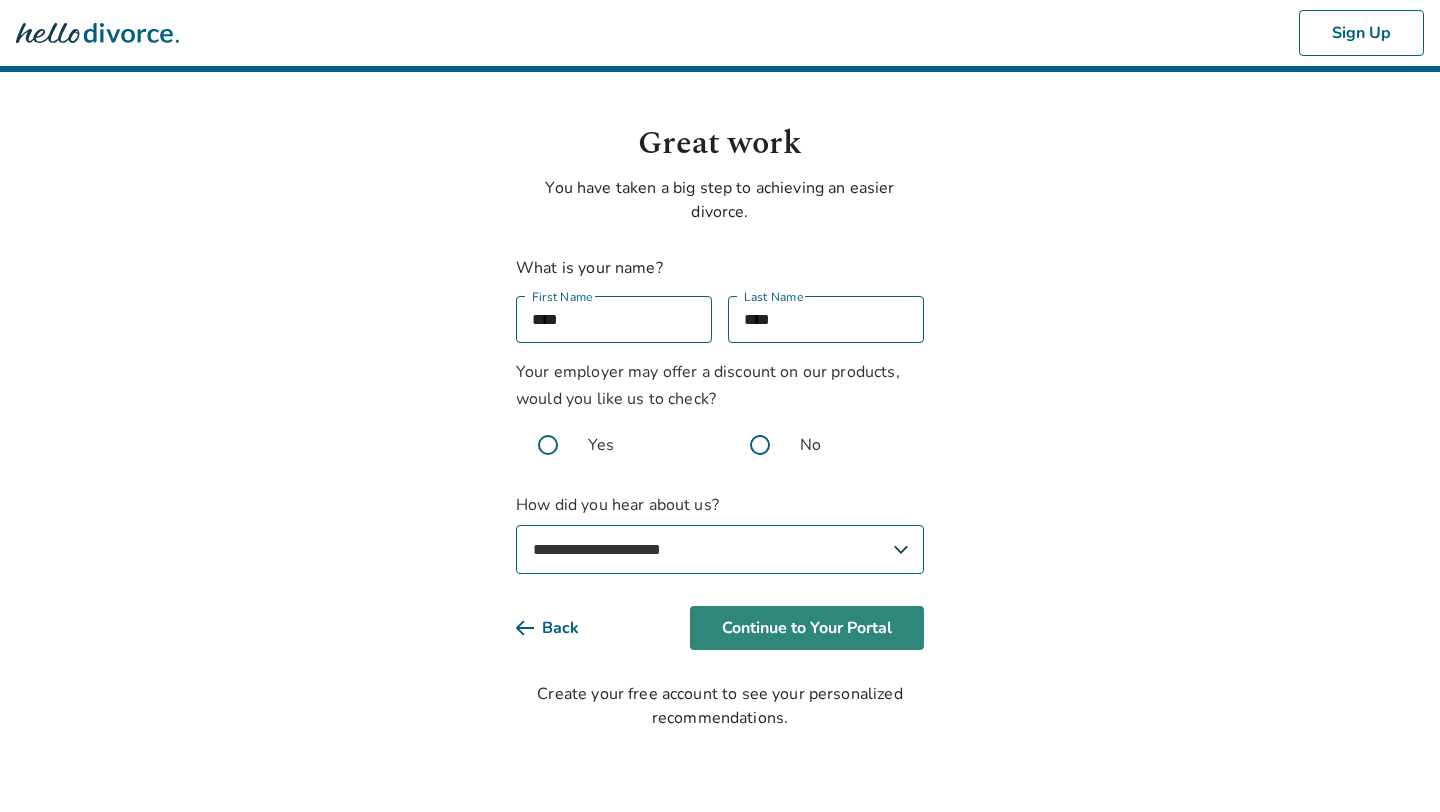 click on "Continue to Your Portal" at bounding box center (807, 628) 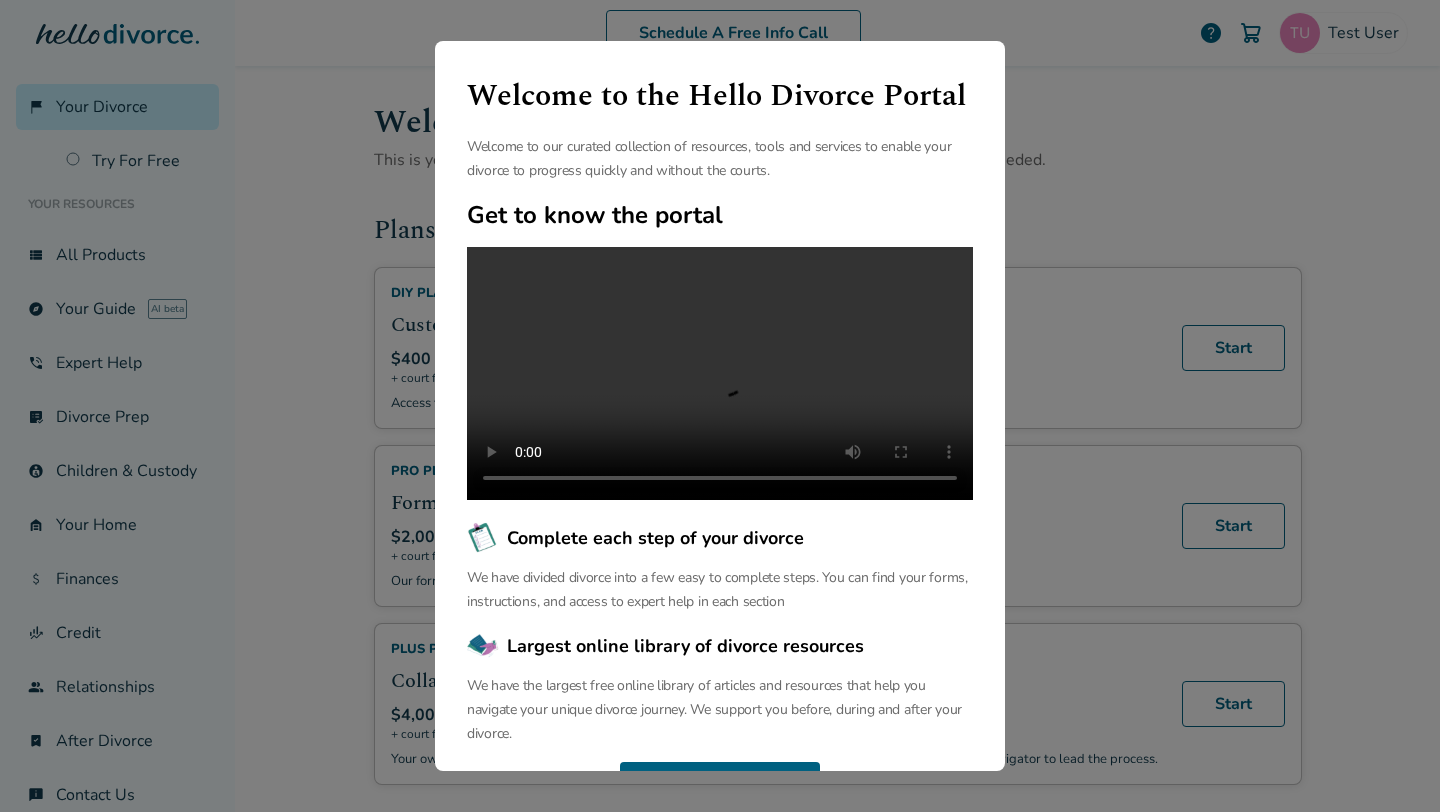 click on "Welcome to the Hello Divorce Portal Welcome to our curated collection of resources, tools and services to enable your divorce to progress quickly and without the courts. Get to know the portal Complete each step of your divorce We have divided divorce into a few easy to complete steps. You can find your forms, instructions, and access to expert help in each section Largest online library of divorce resources We have the largest free online library of articles and resources that help you navigate your unique divorce journey. We support you before, during and after your divorce. Continue" at bounding box center (720, 406) 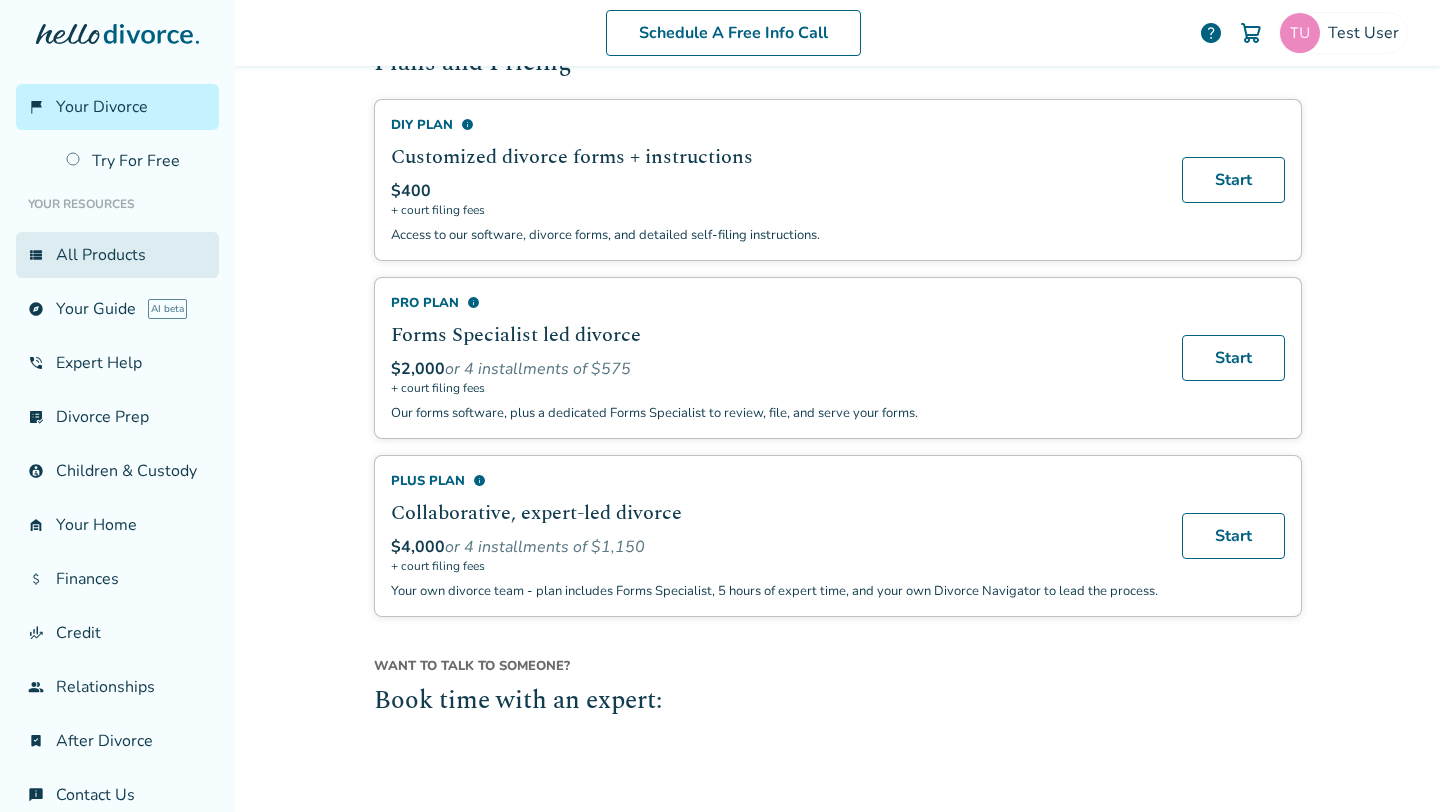 scroll, scrollTop: 170, scrollLeft: 0, axis: vertical 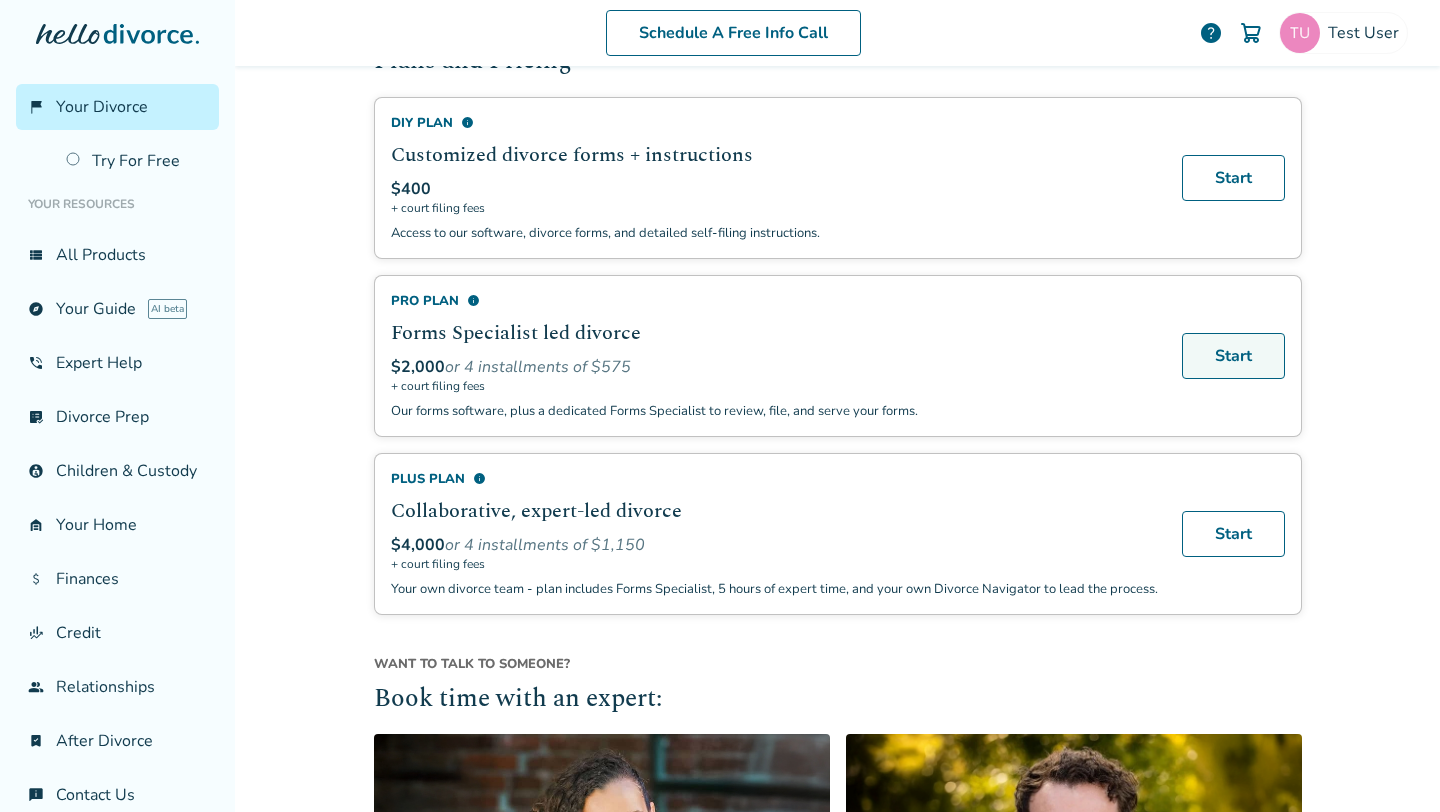 click on "Start" at bounding box center (1233, 356) 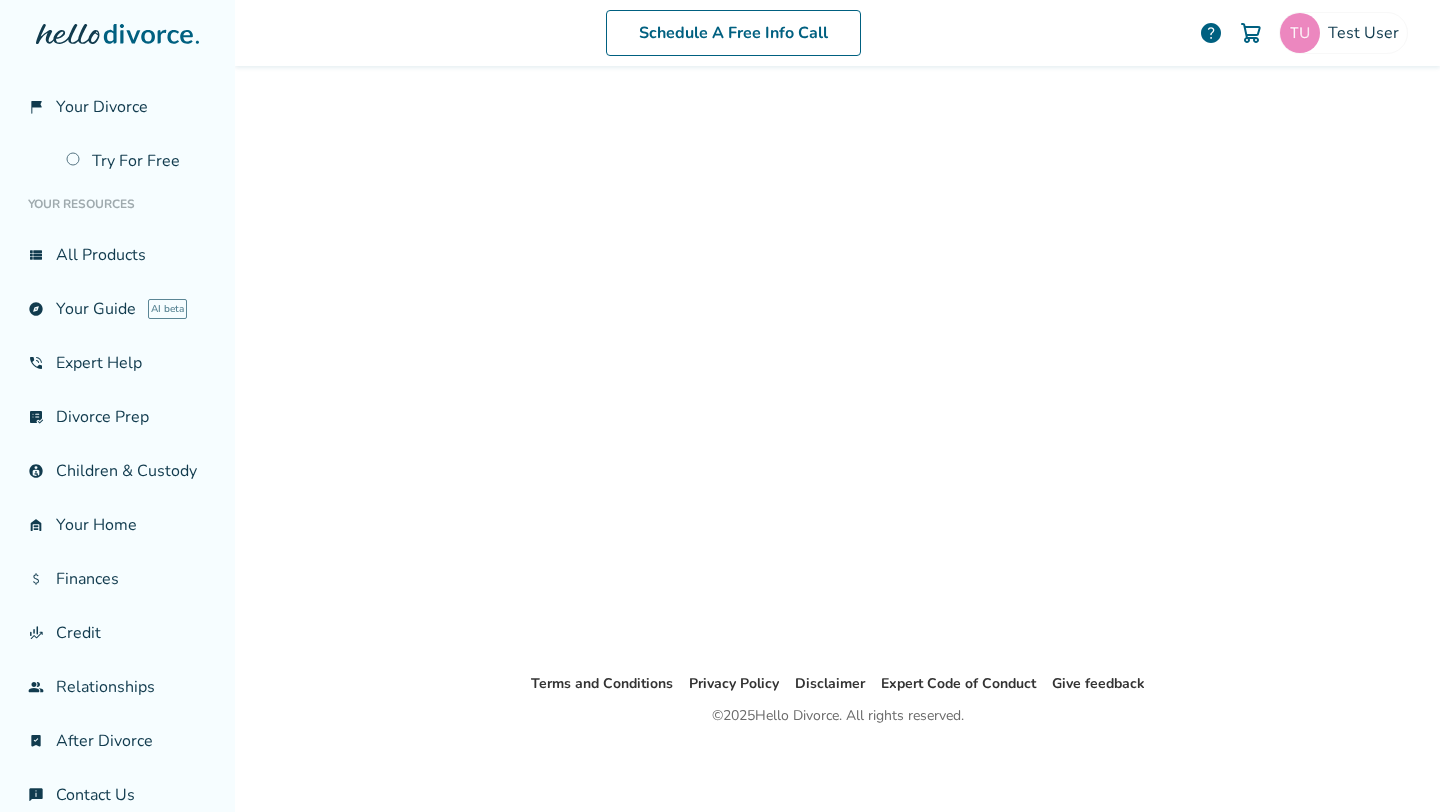 scroll, scrollTop: 98, scrollLeft: 0, axis: vertical 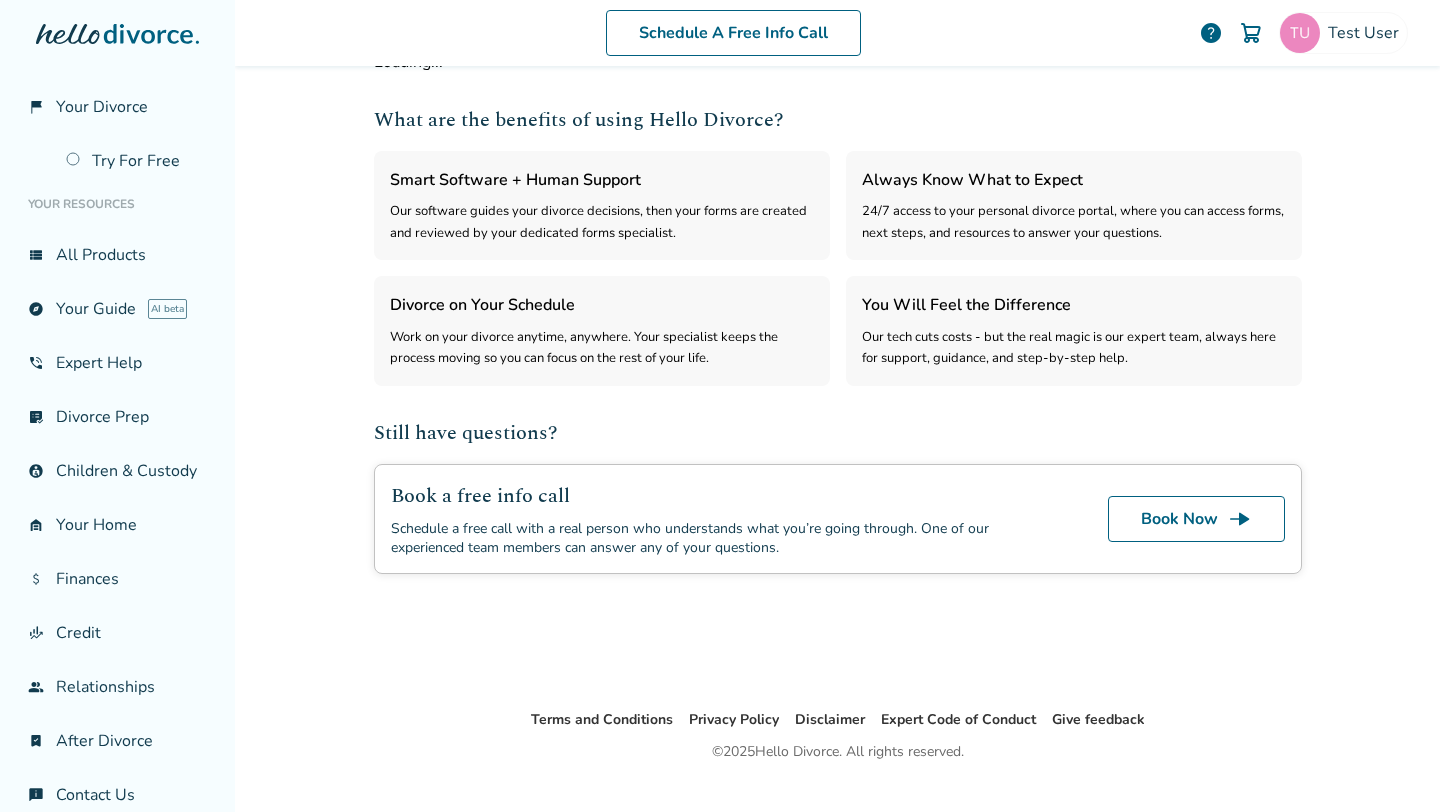 select on "***" 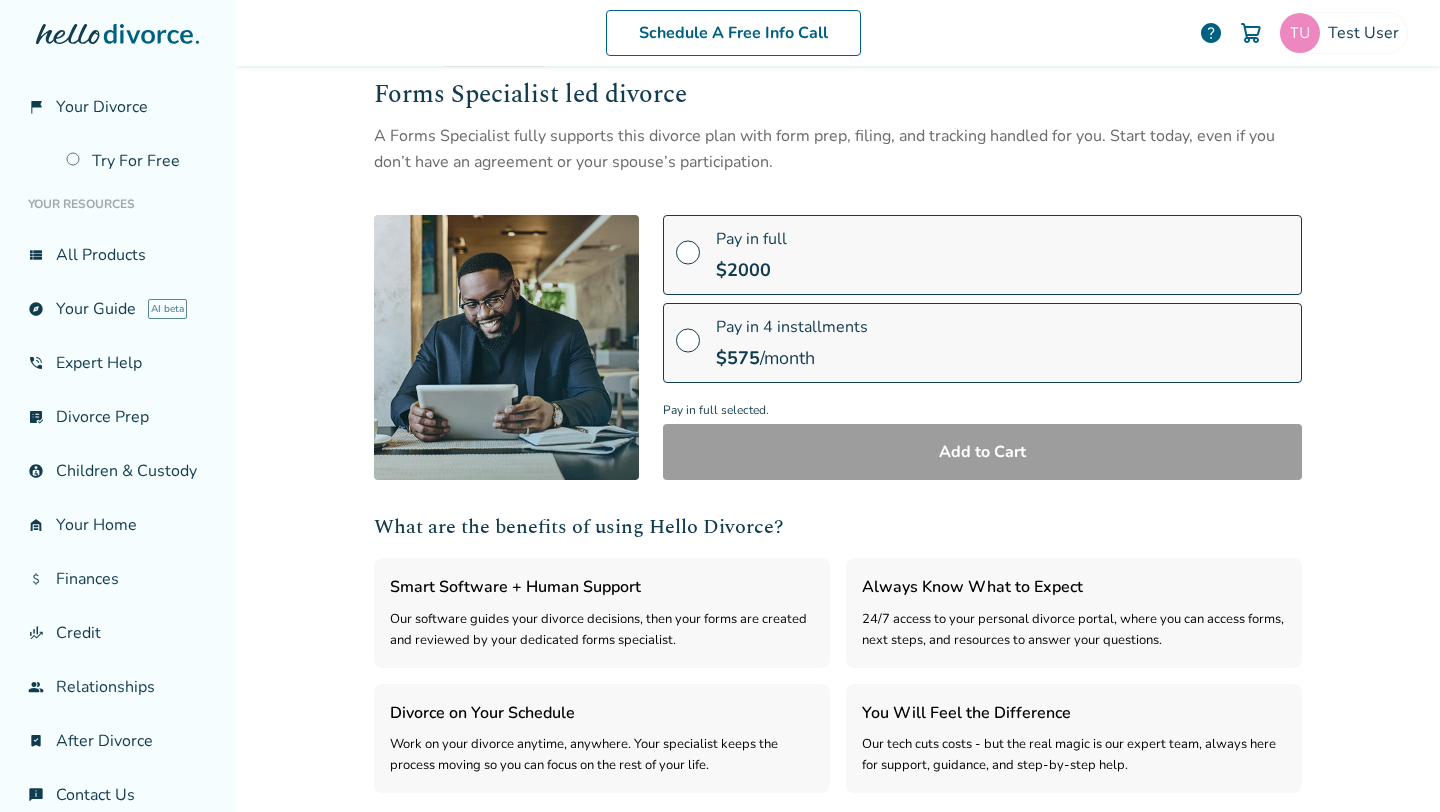 scroll, scrollTop: 0, scrollLeft: 0, axis: both 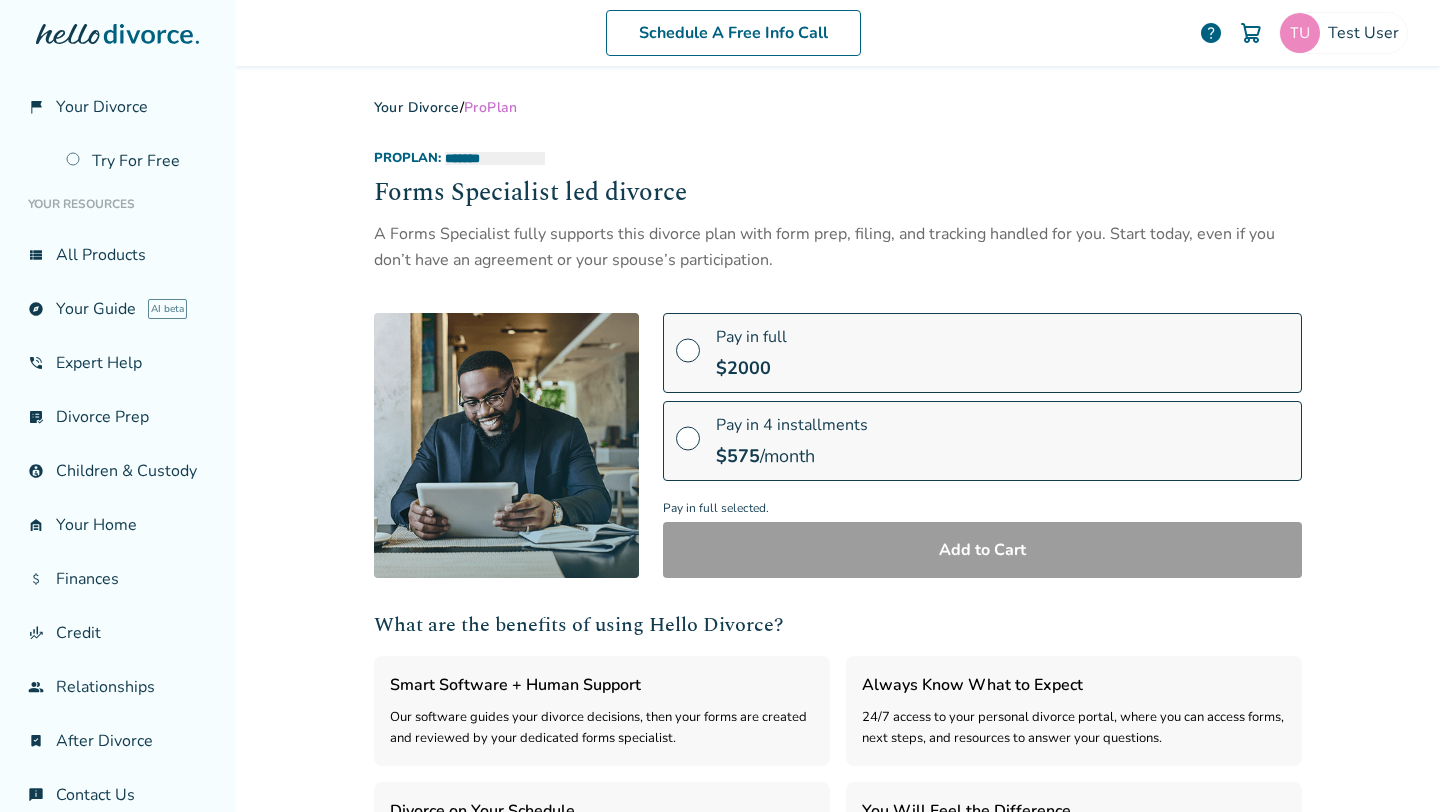 click on "$ 2000" at bounding box center (743, 368) 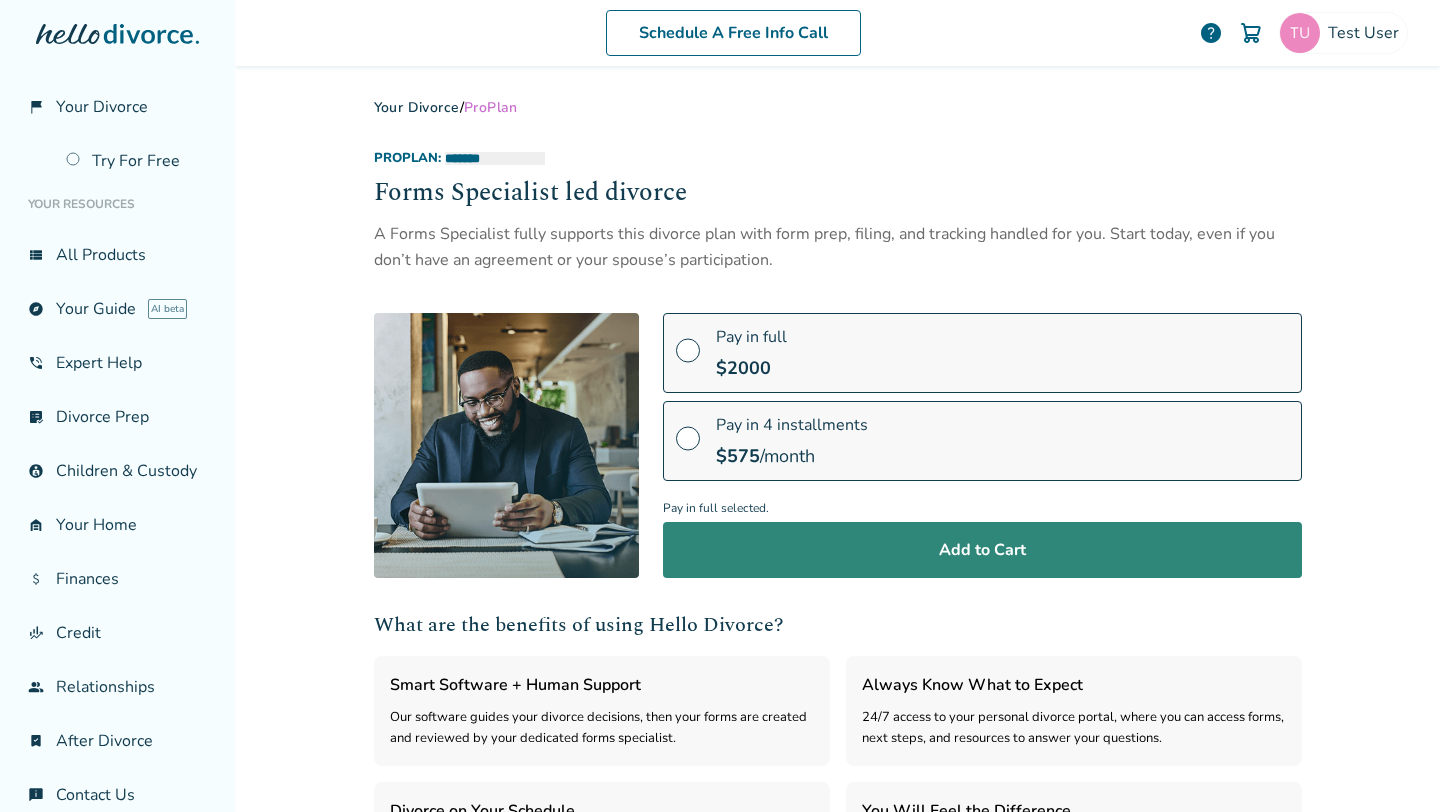 click on "Add to Cart" at bounding box center (982, 550) 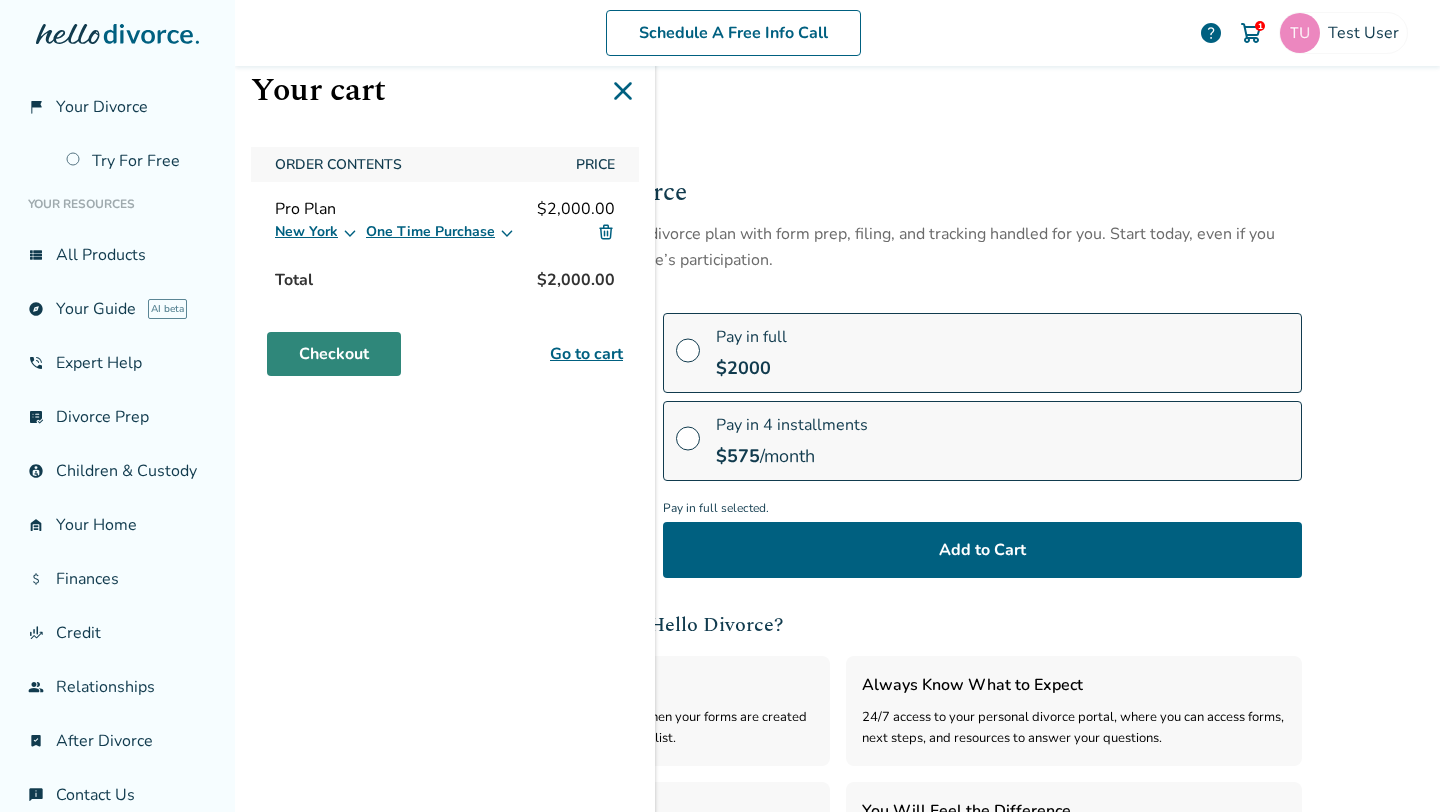 click on "Checkout" at bounding box center [334, 354] 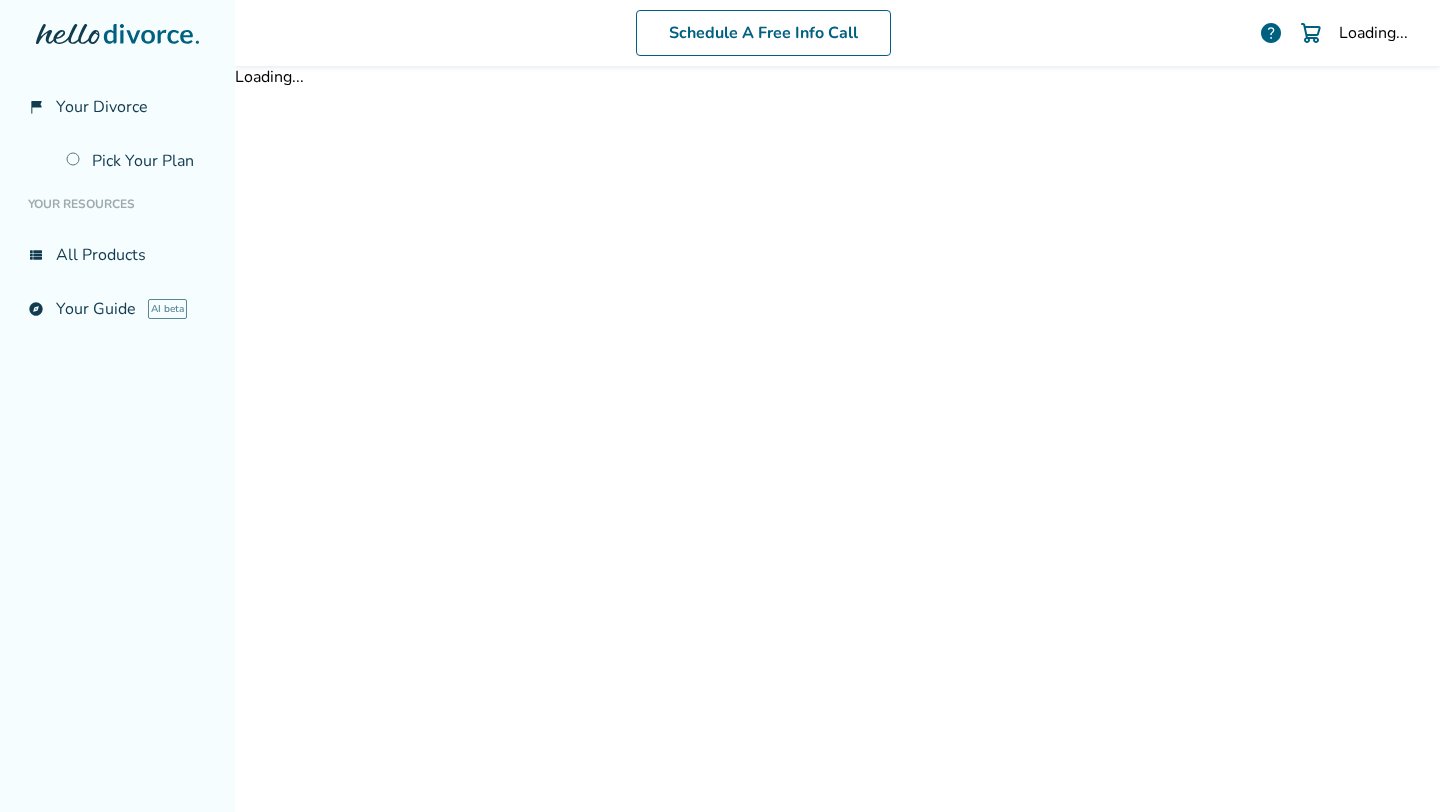 scroll, scrollTop: 0, scrollLeft: 0, axis: both 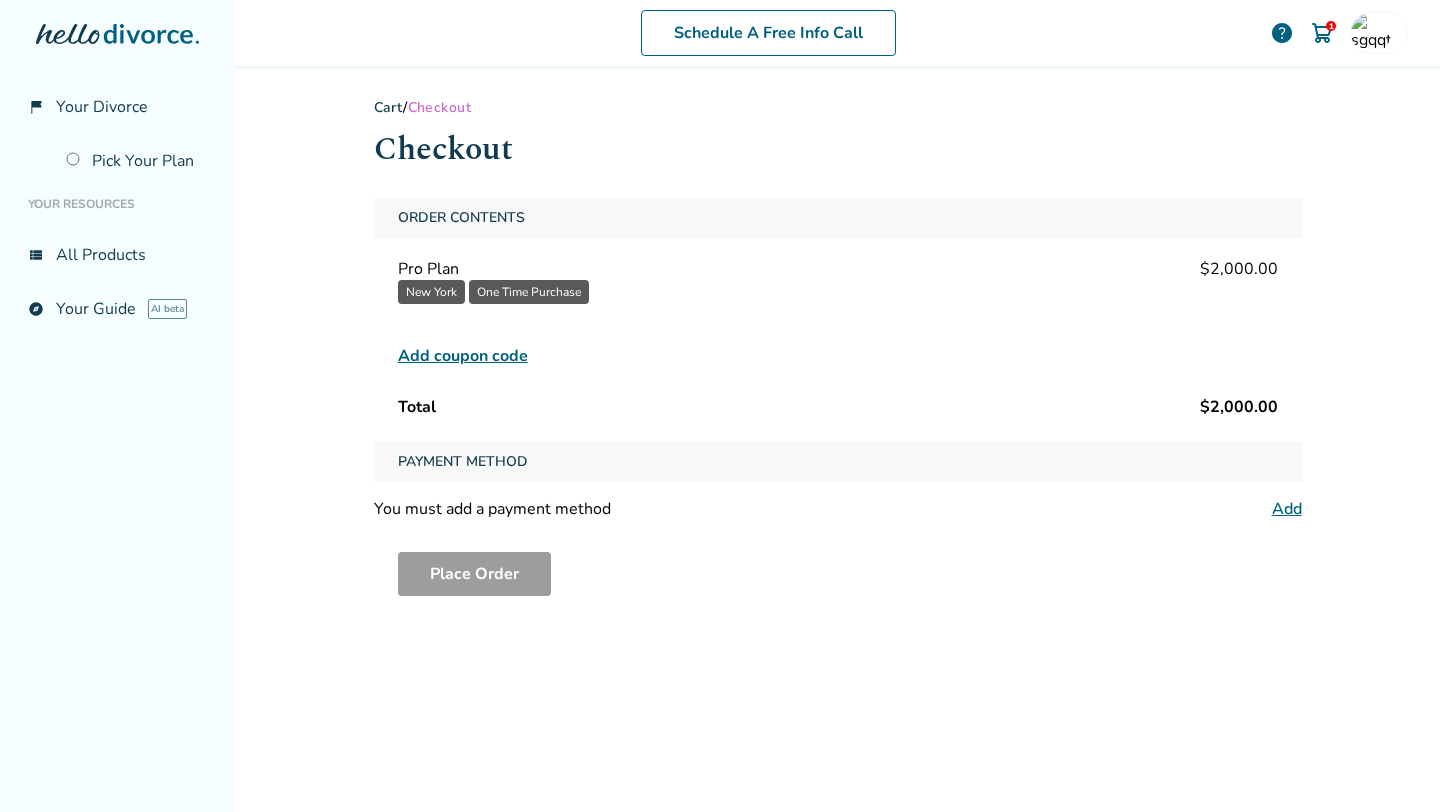click on "Add coupon code" at bounding box center (463, 356) 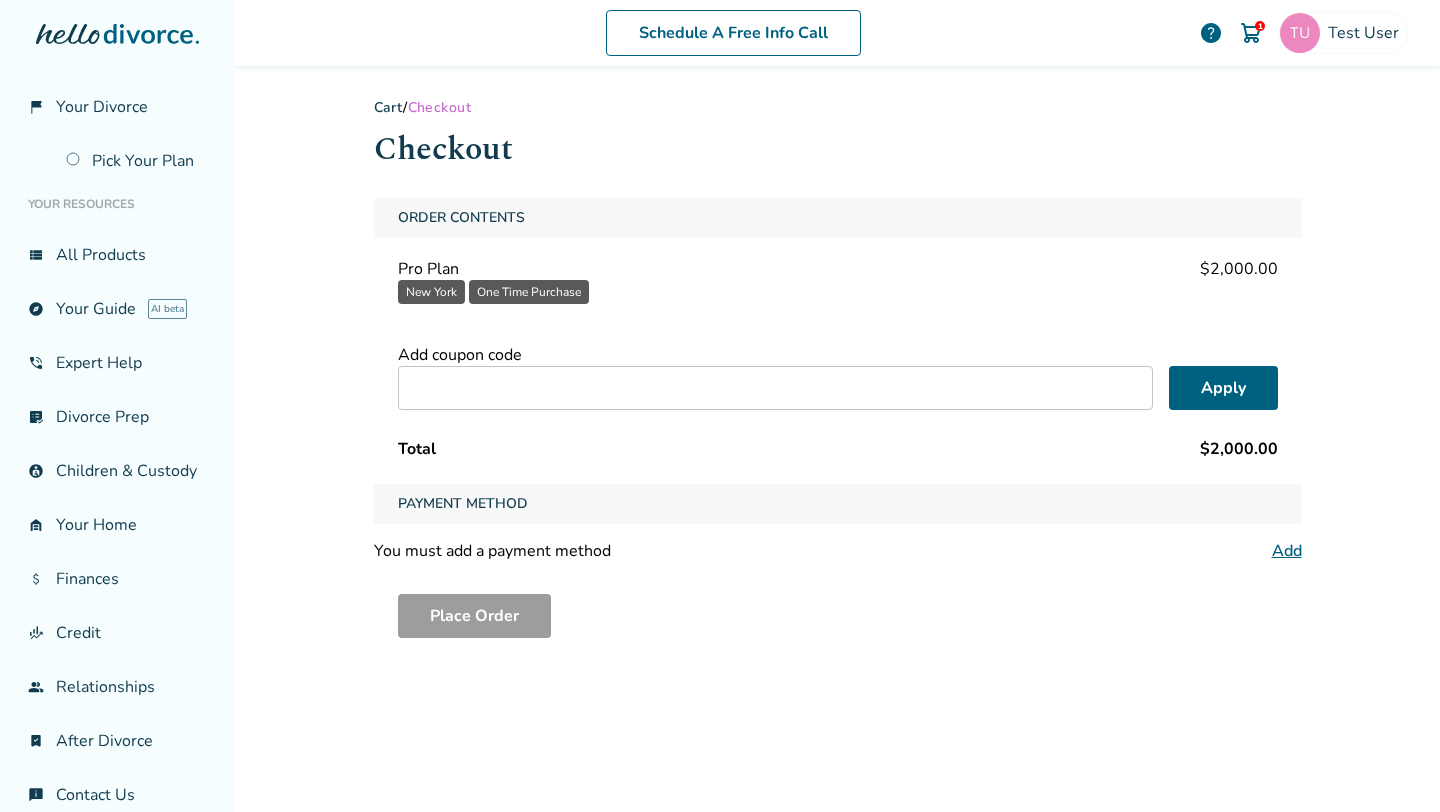 click at bounding box center [775, 388] 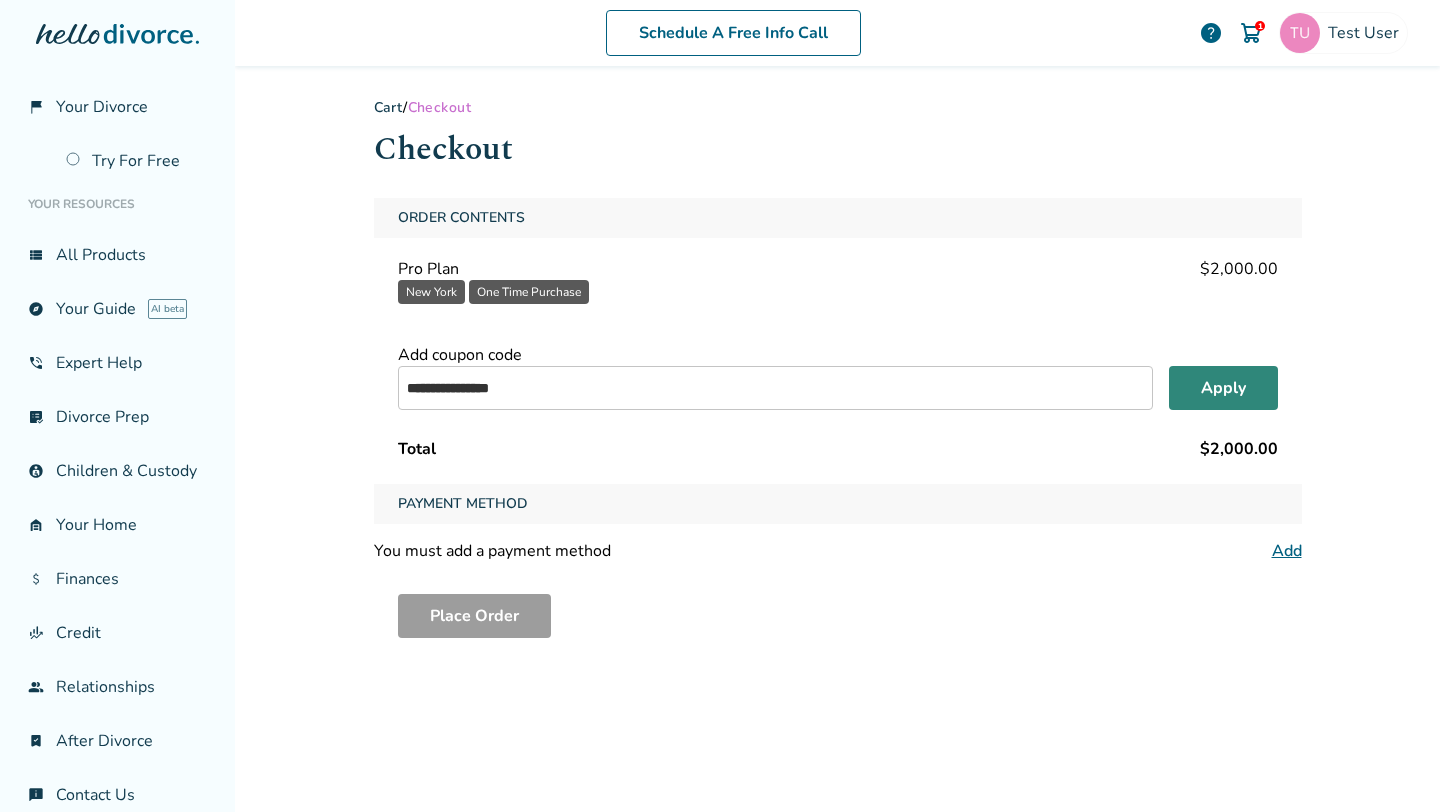 type on "**********" 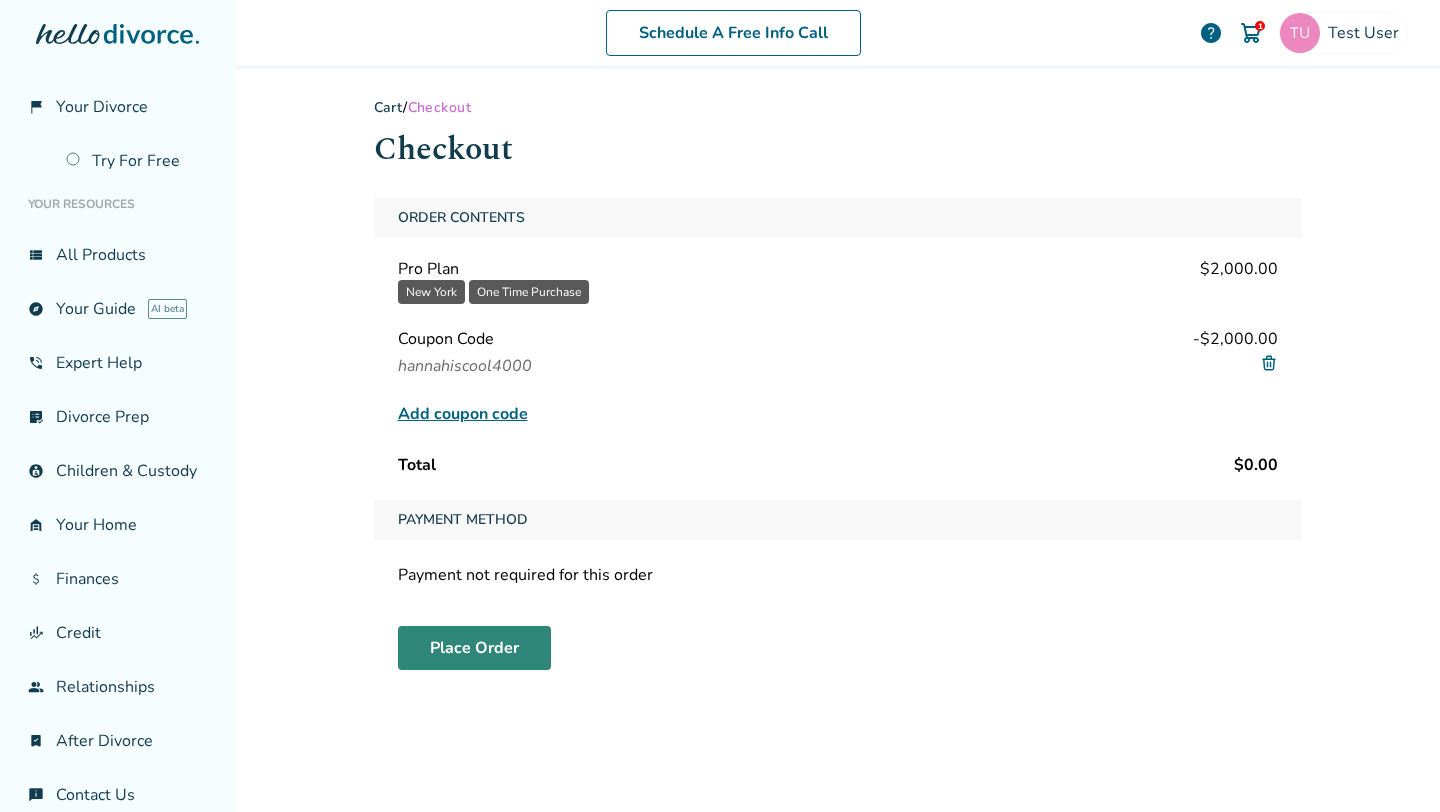 click on "Place Order" at bounding box center (474, 648) 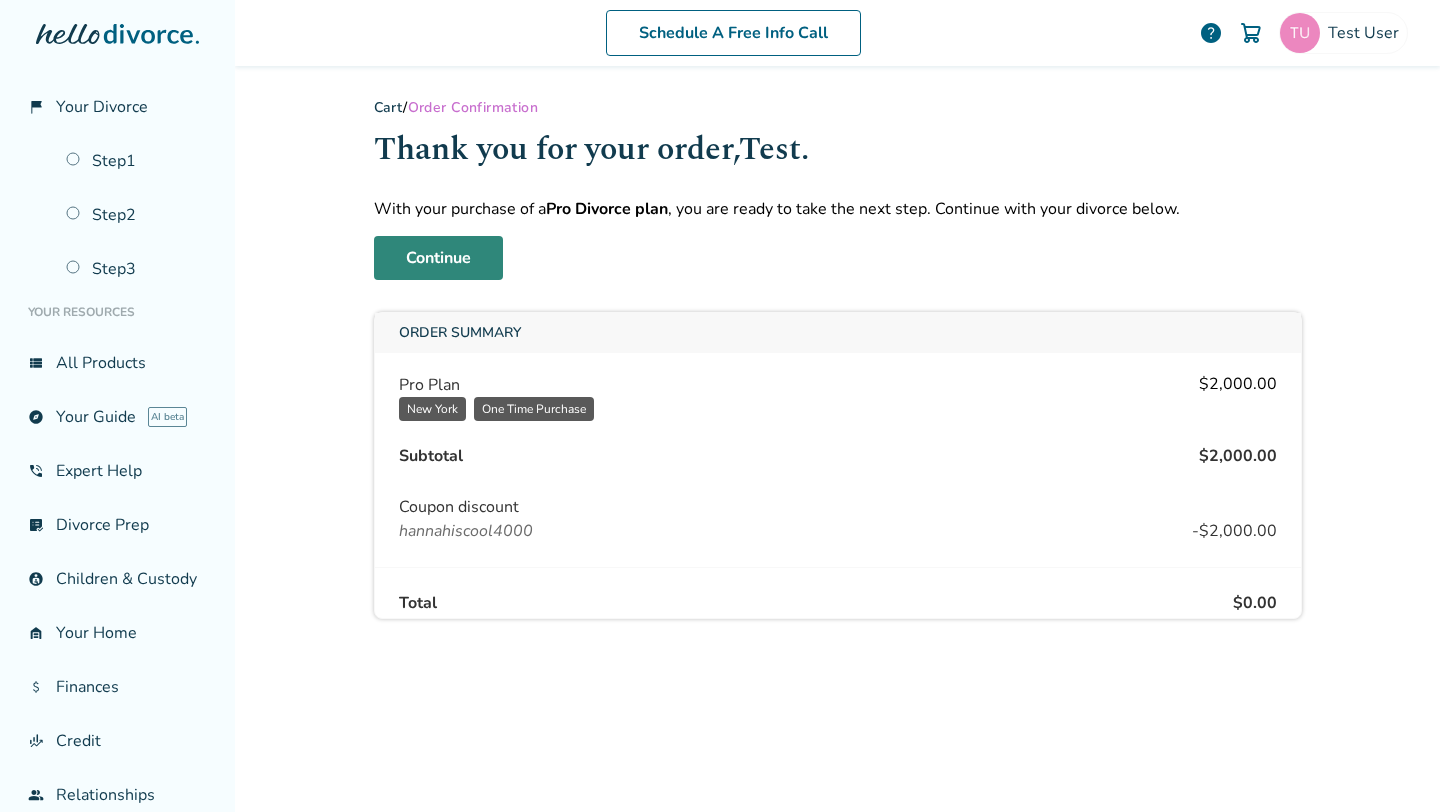 click on "Continue" at bounding box center [438, 258] 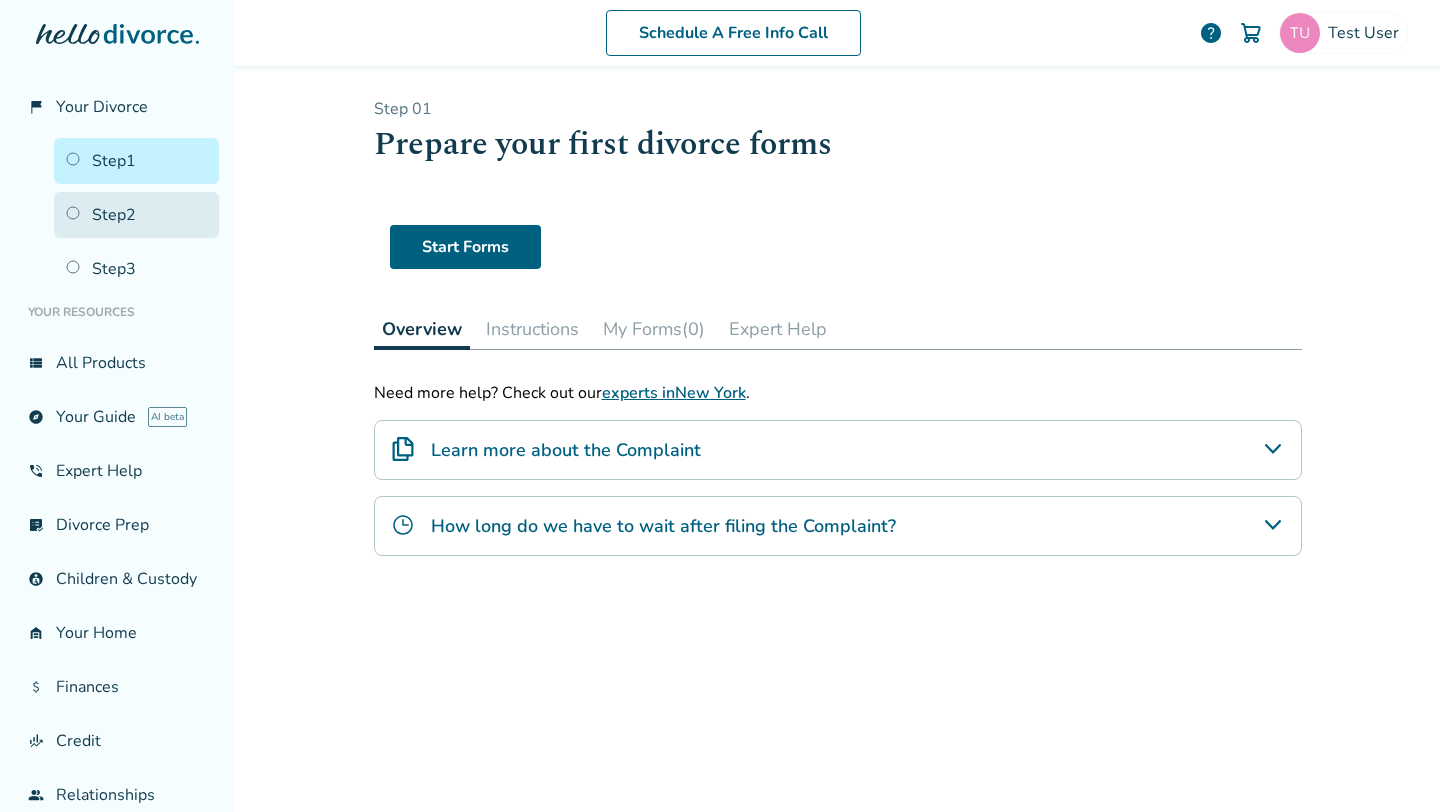 click on "Step  2" at bounding box center [136, 215] 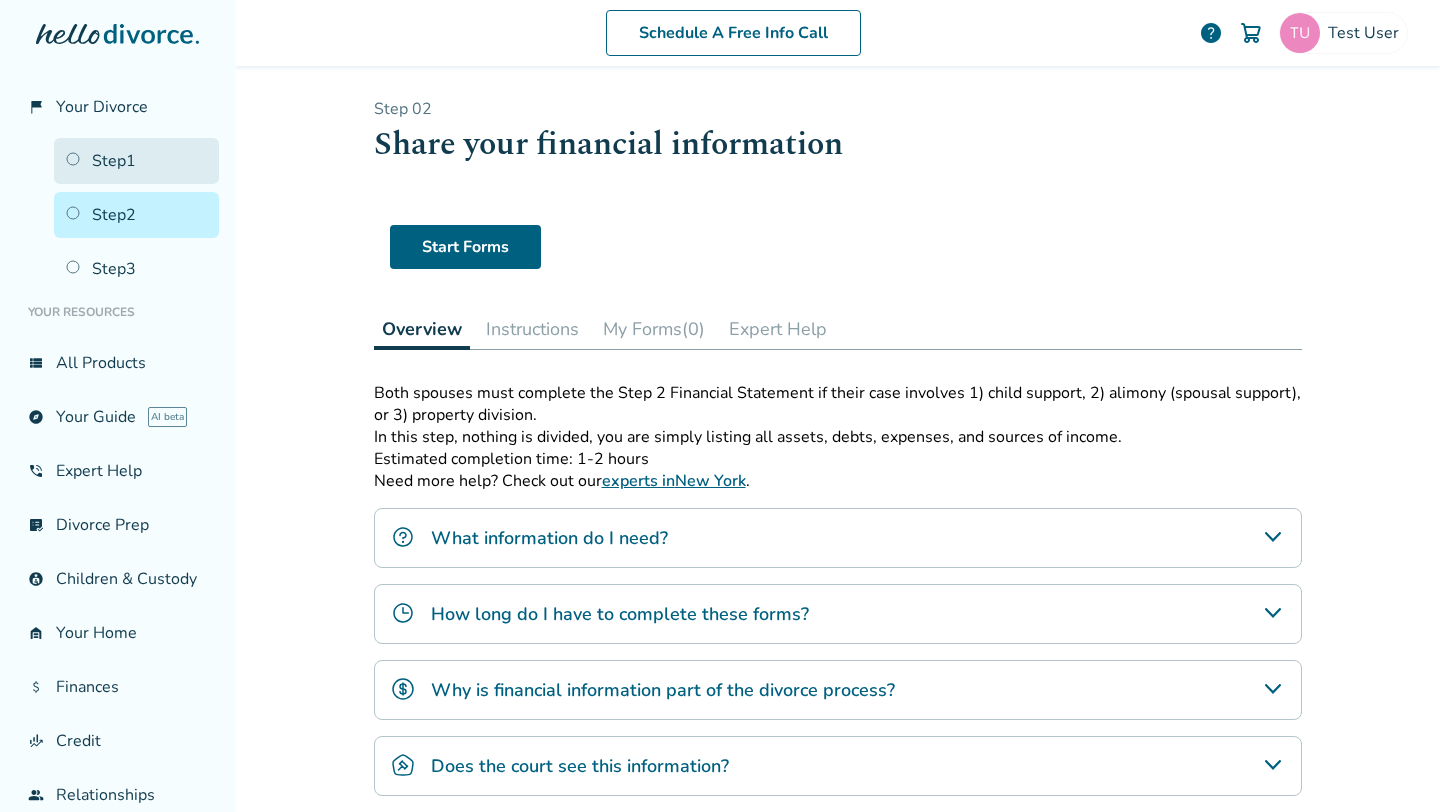 click on "Step  1" at bounding box center [136, 161] 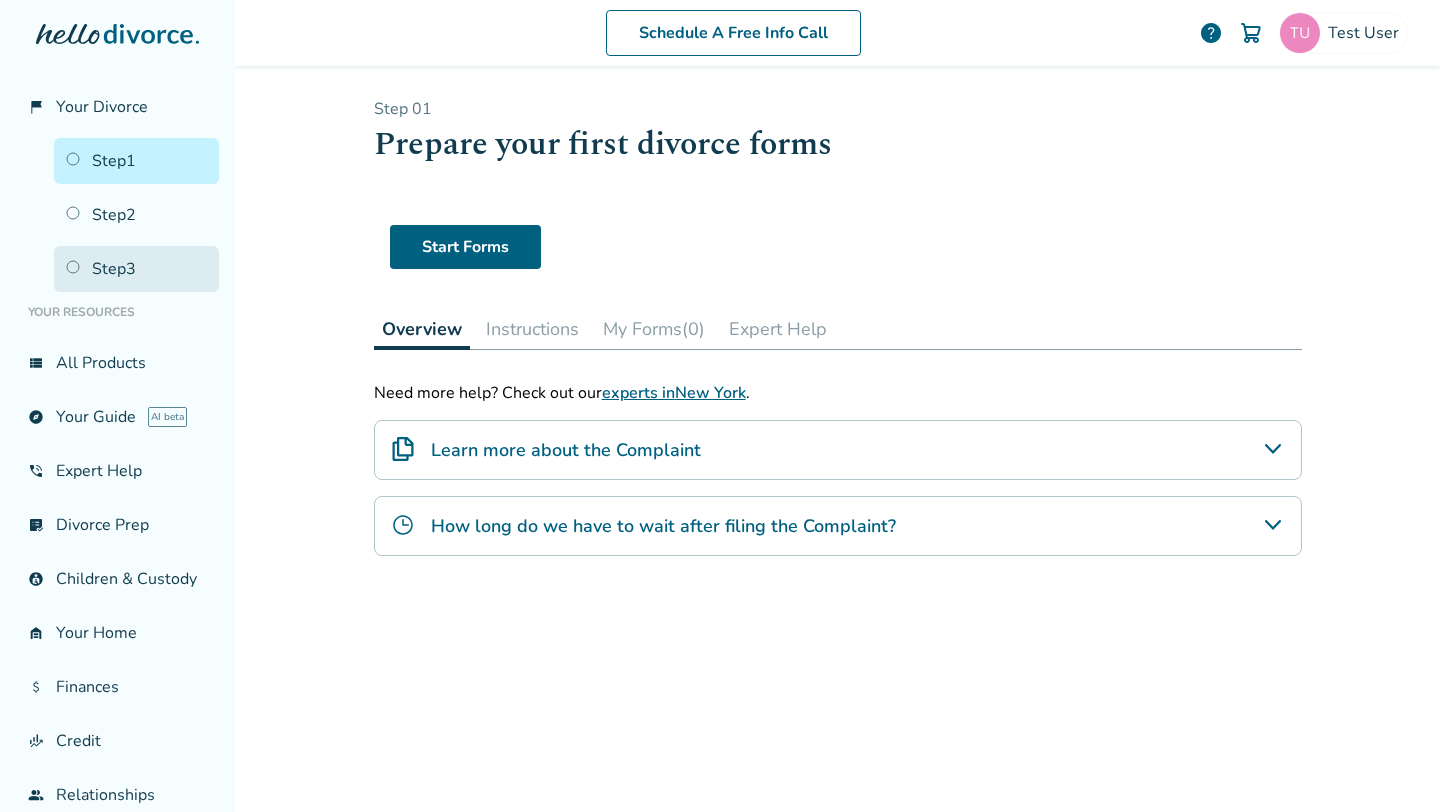 click on "Step  3" at bounding box center (136, 269) 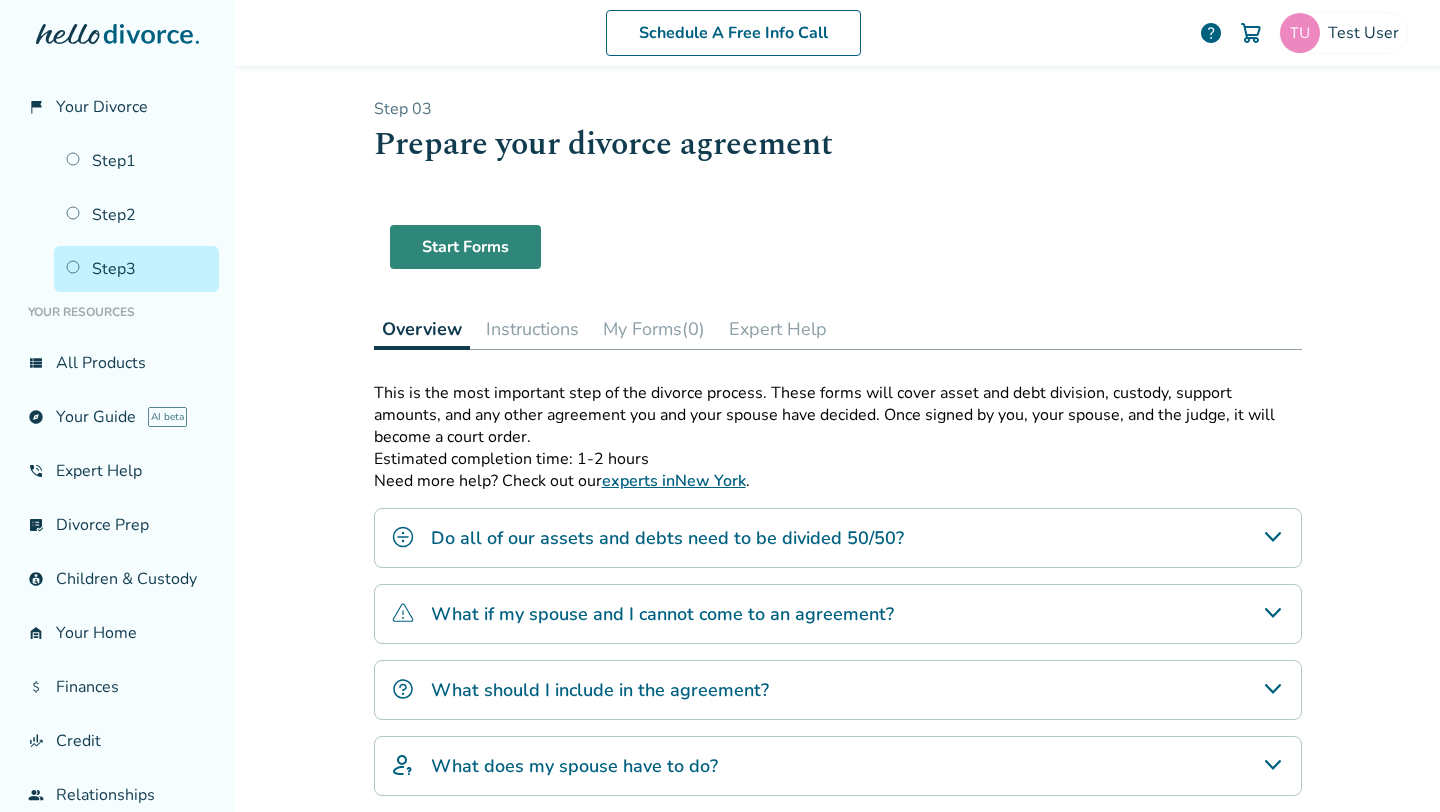 click on "Start Forms" at bounding box center [465, 247] 